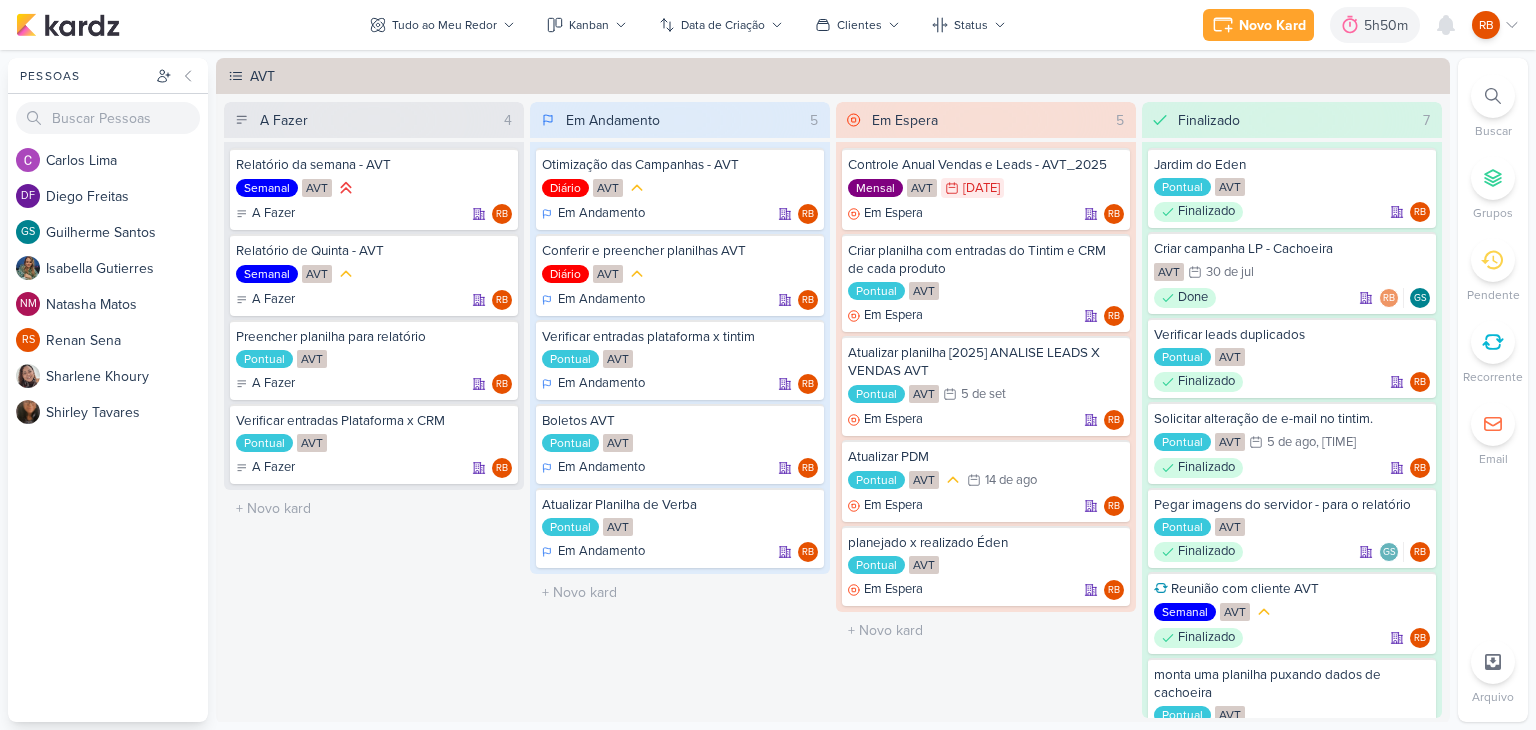 scroll, scrollTop: 0, scrollLeft: 0, axis: both 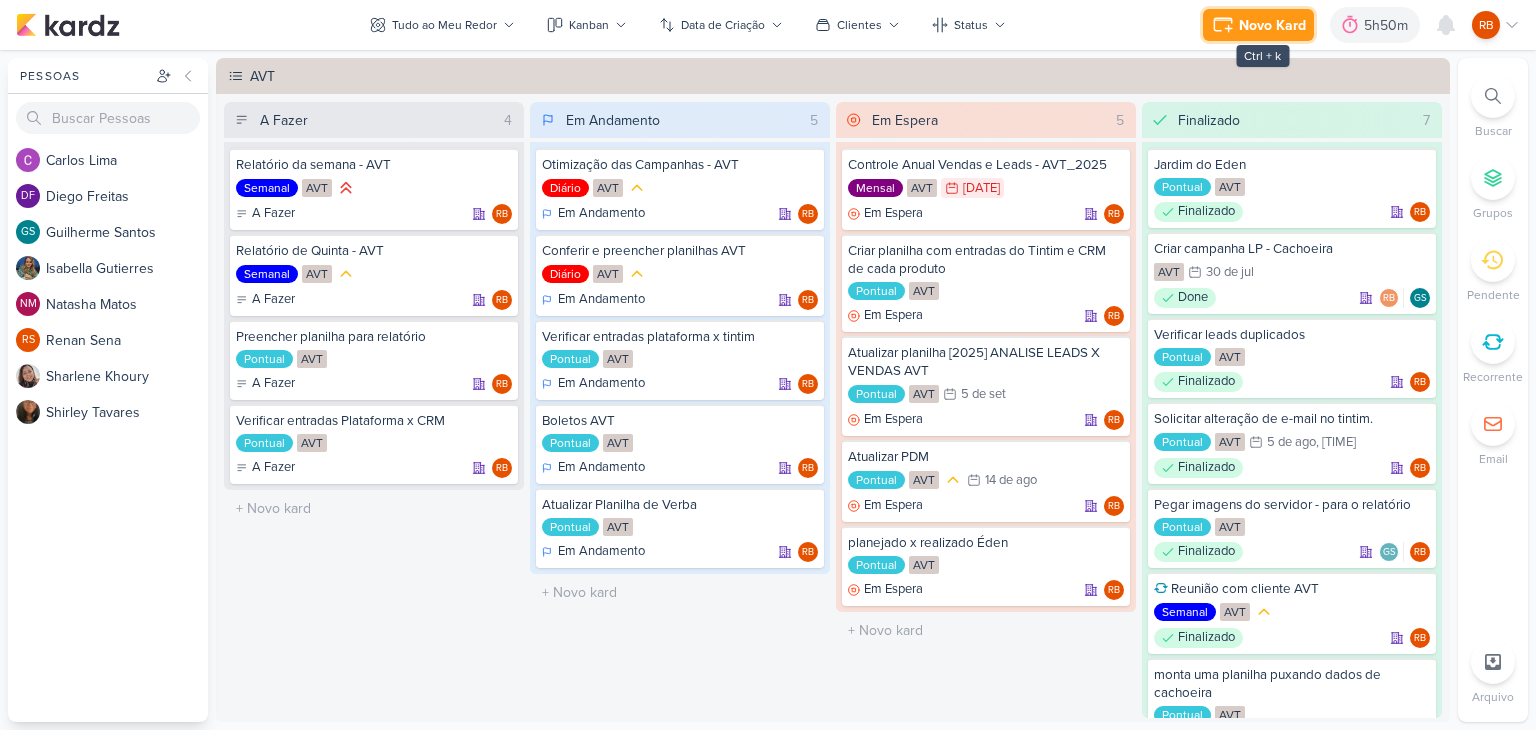 click on "Novo Kard" at bounding box center (1272, 25) 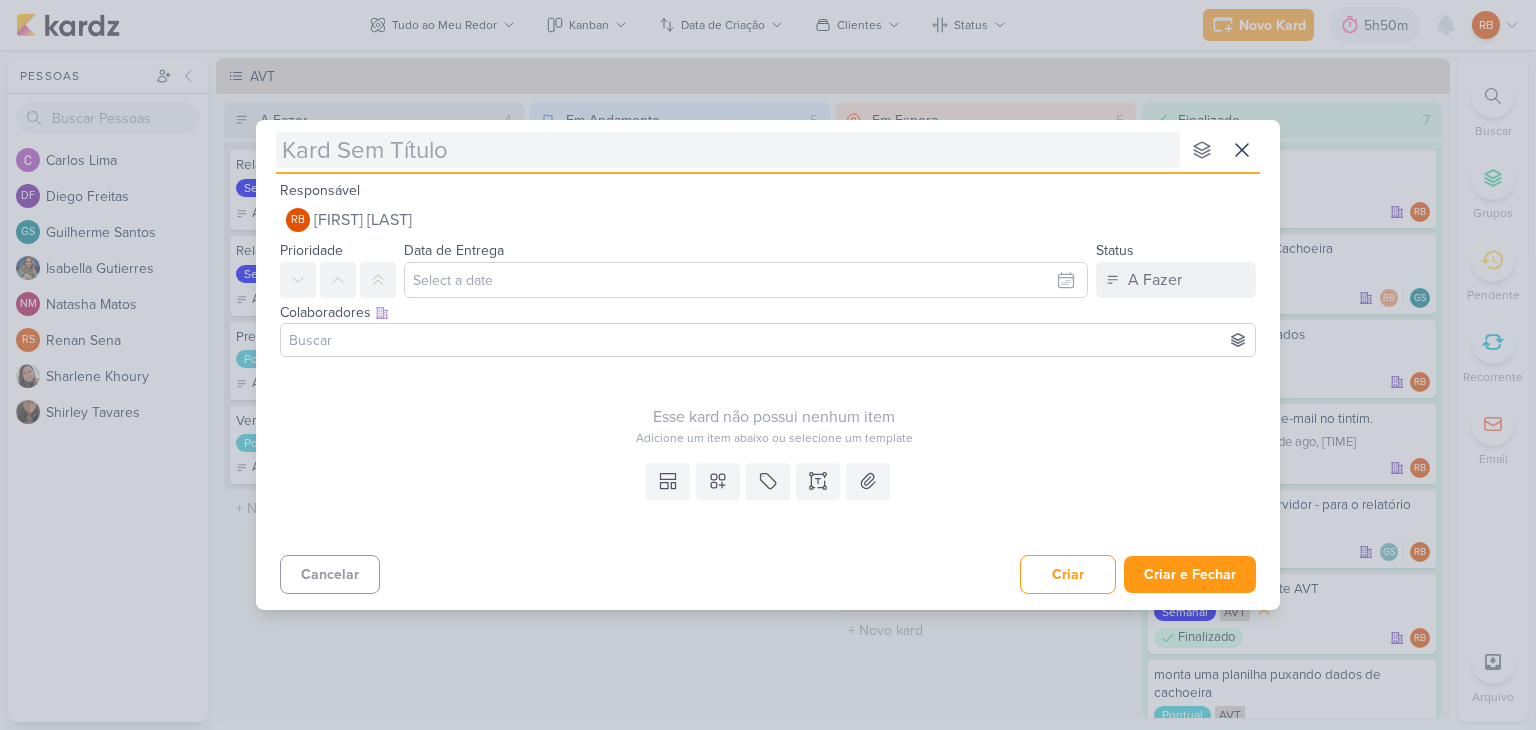 click at bounding box center (728, 150) 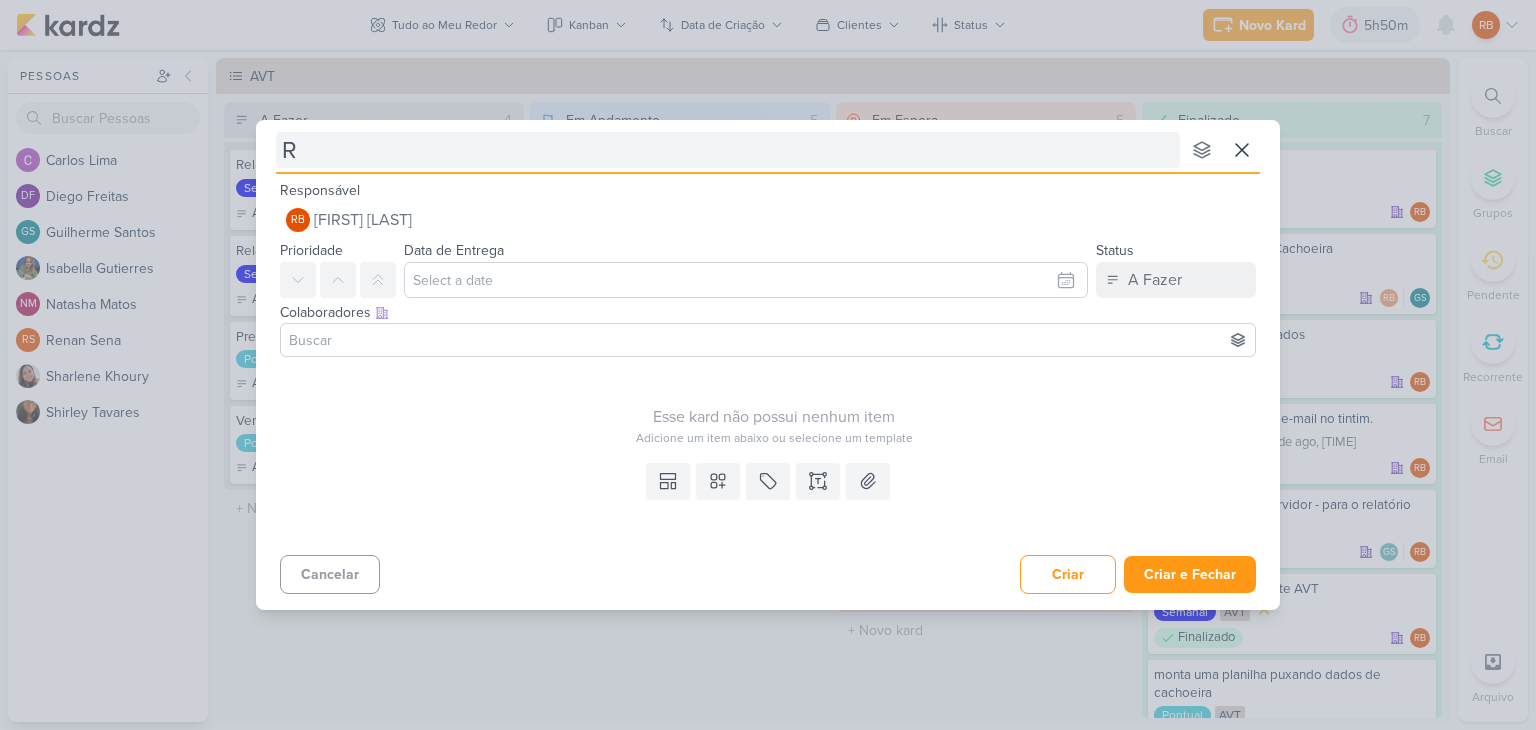 type on "Re" 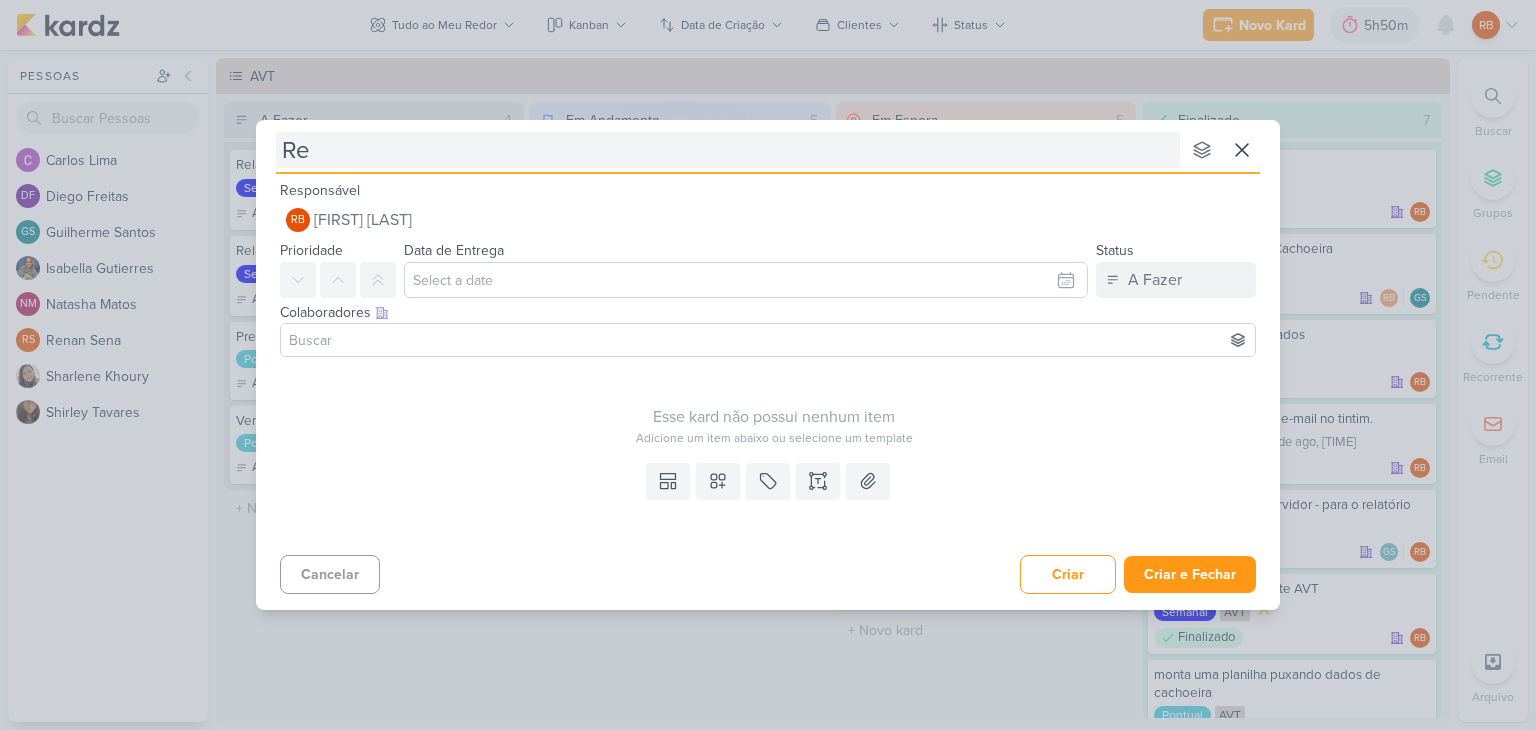 type 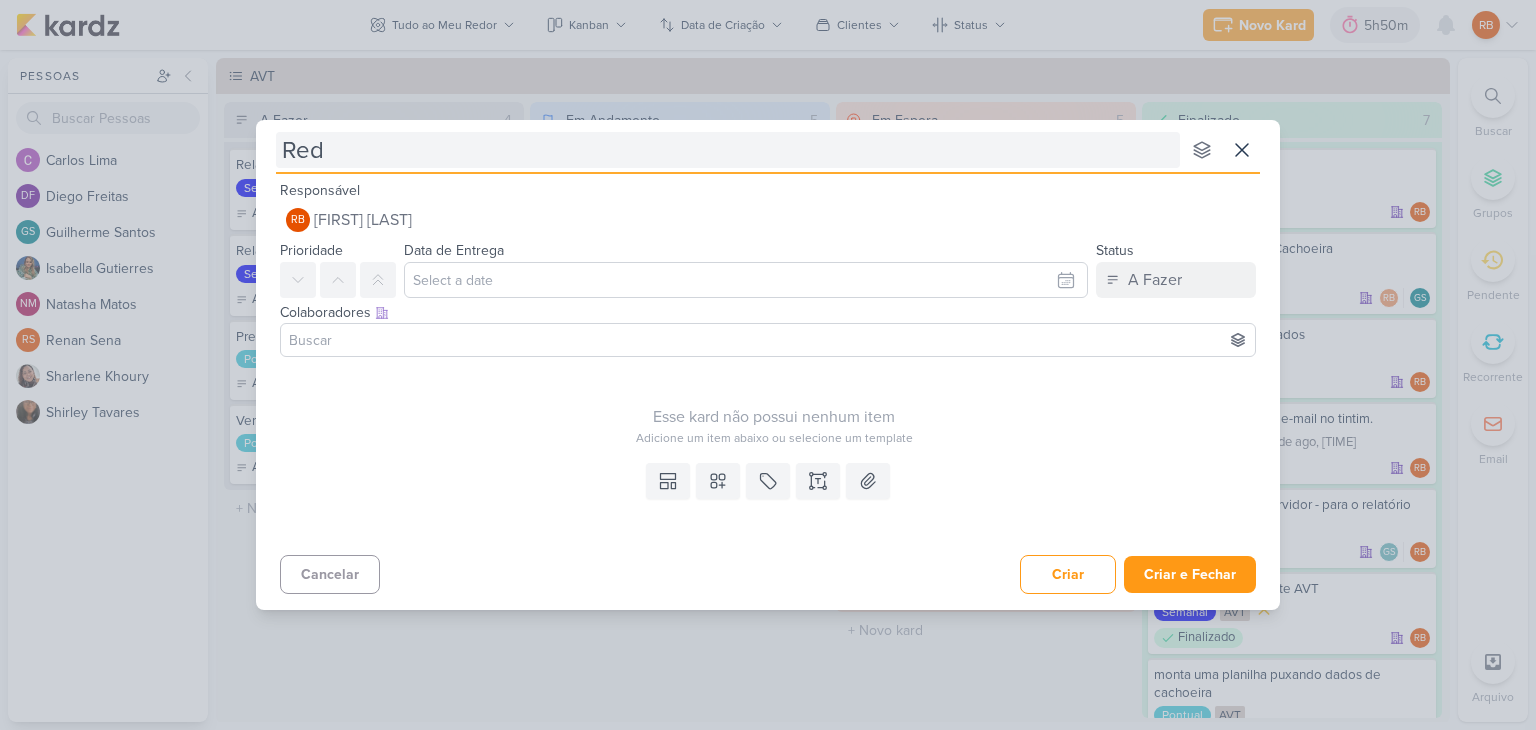 type on "Redu" 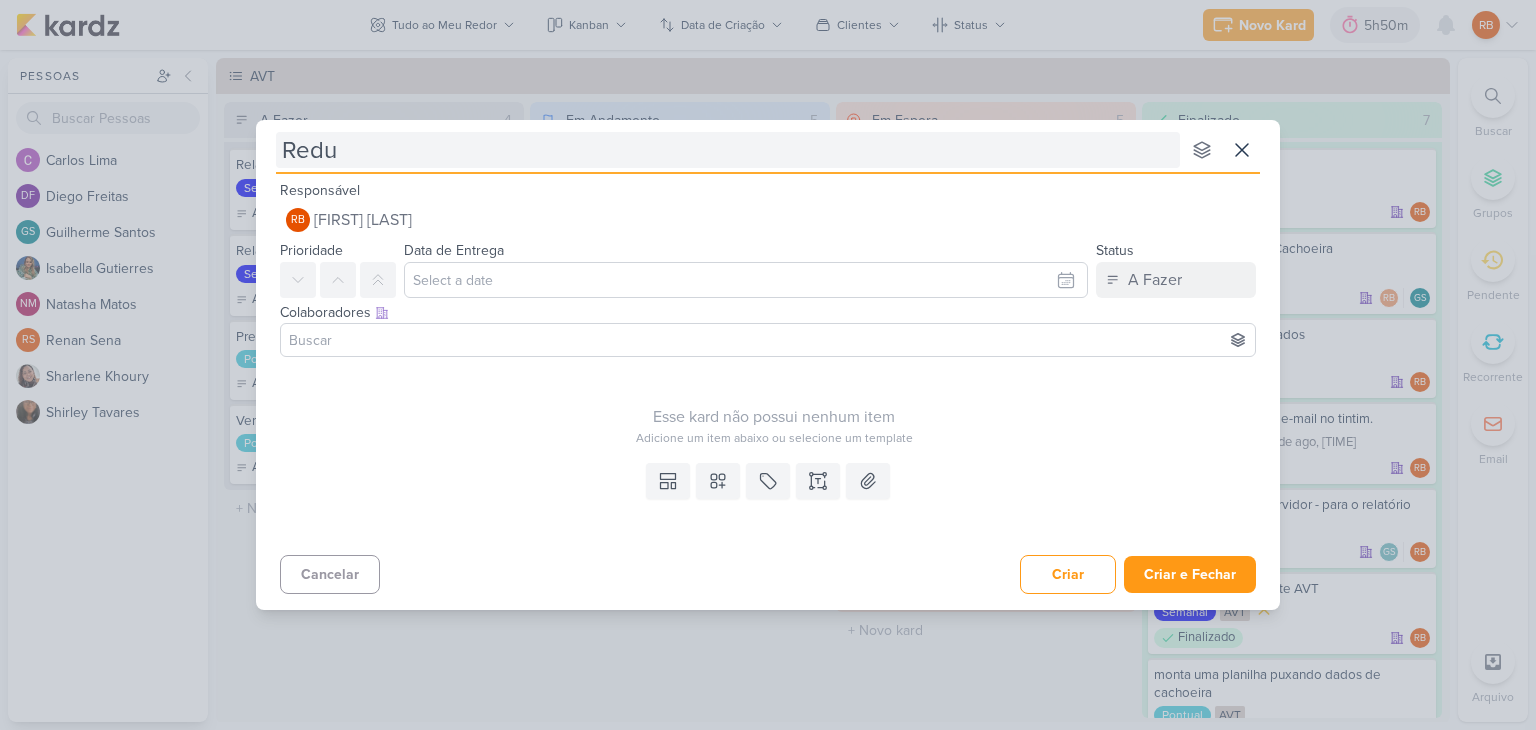 type 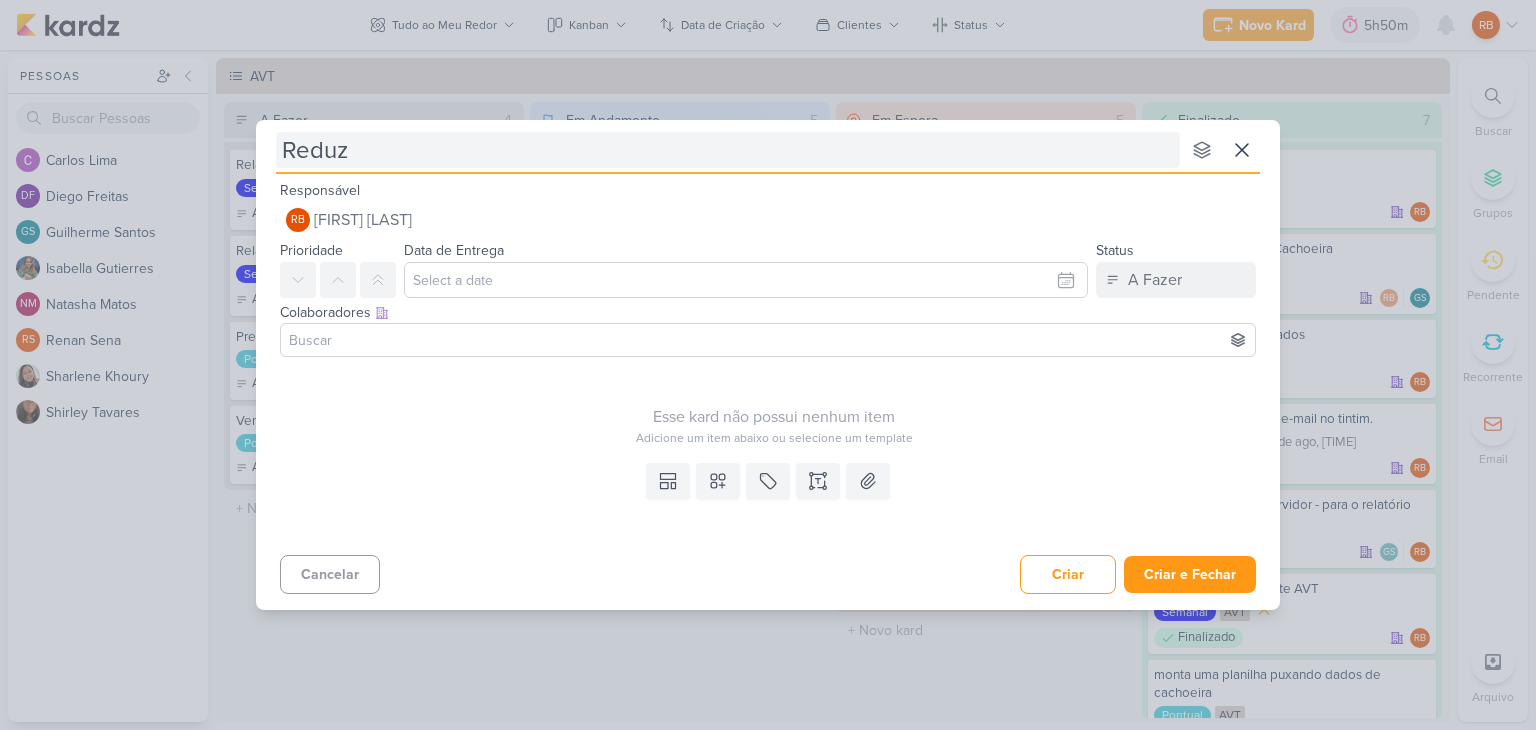 type on "Reduzi" 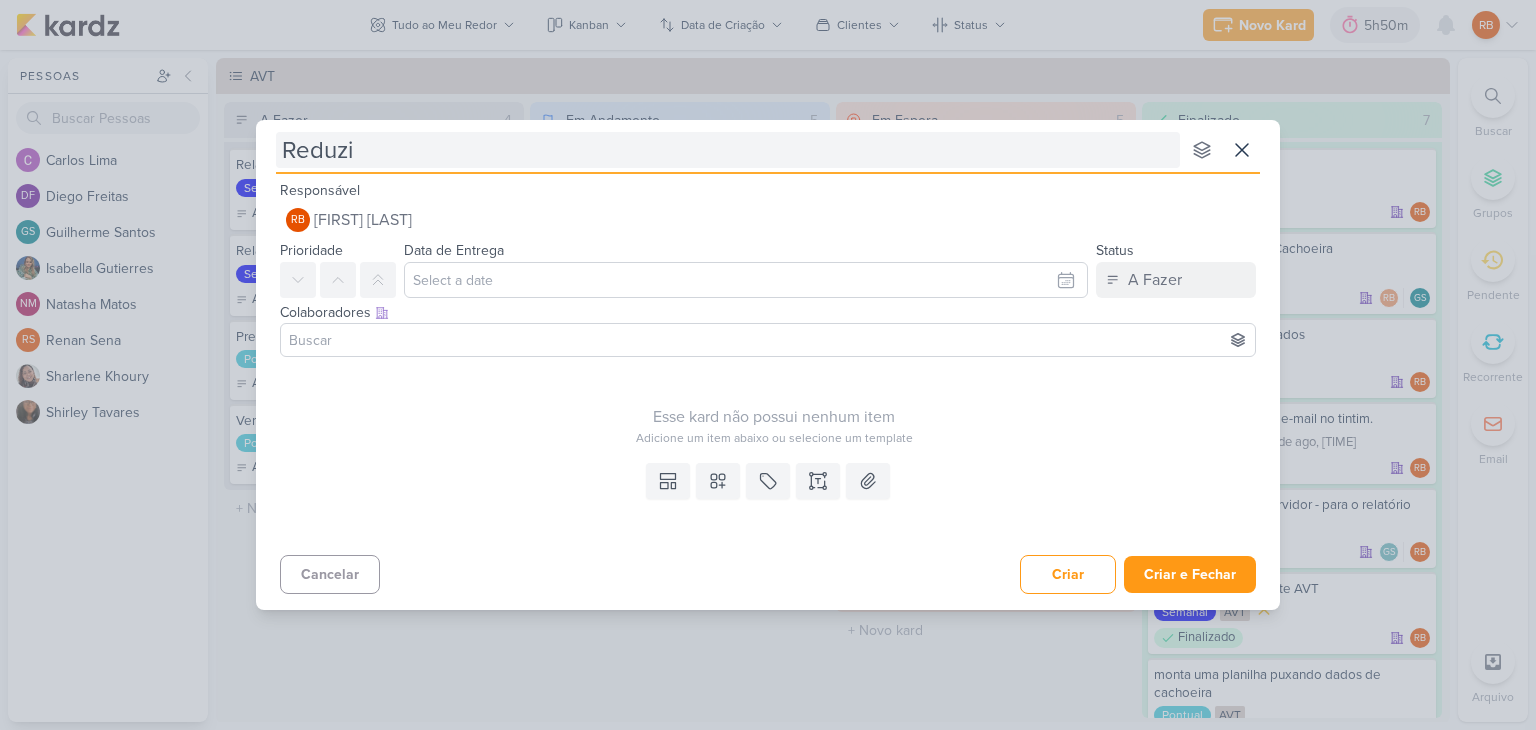 type 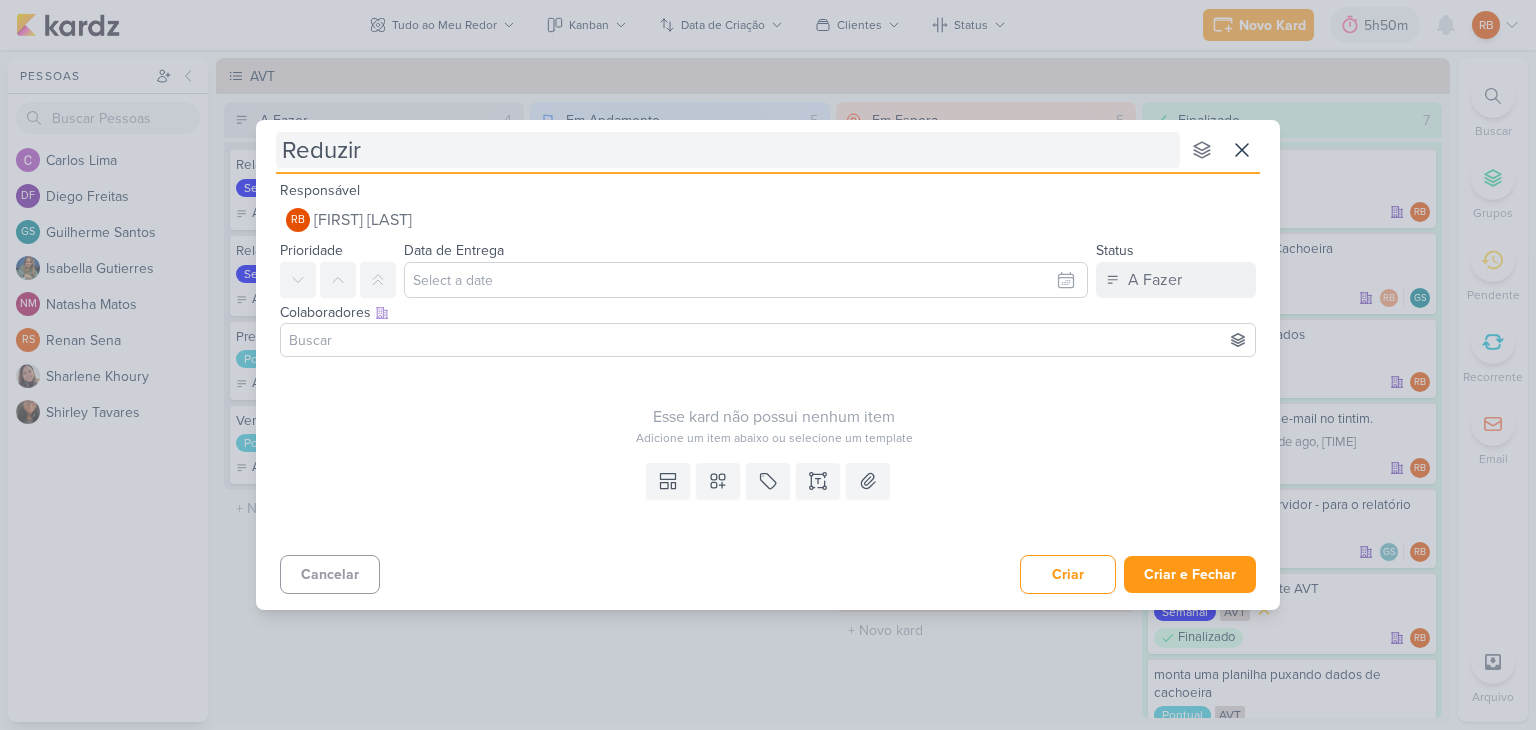 type on "Reduzir" 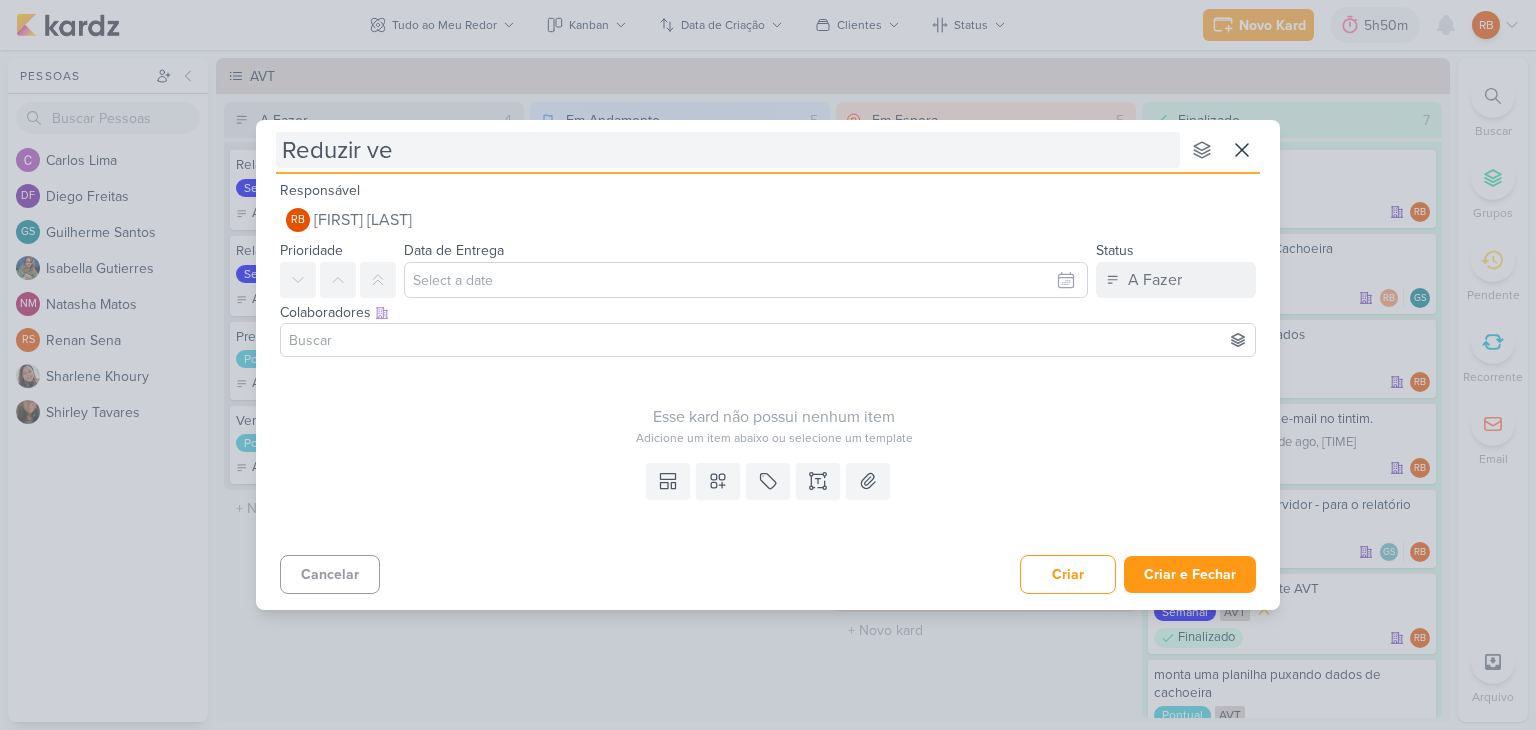type on "Reduzir ver" 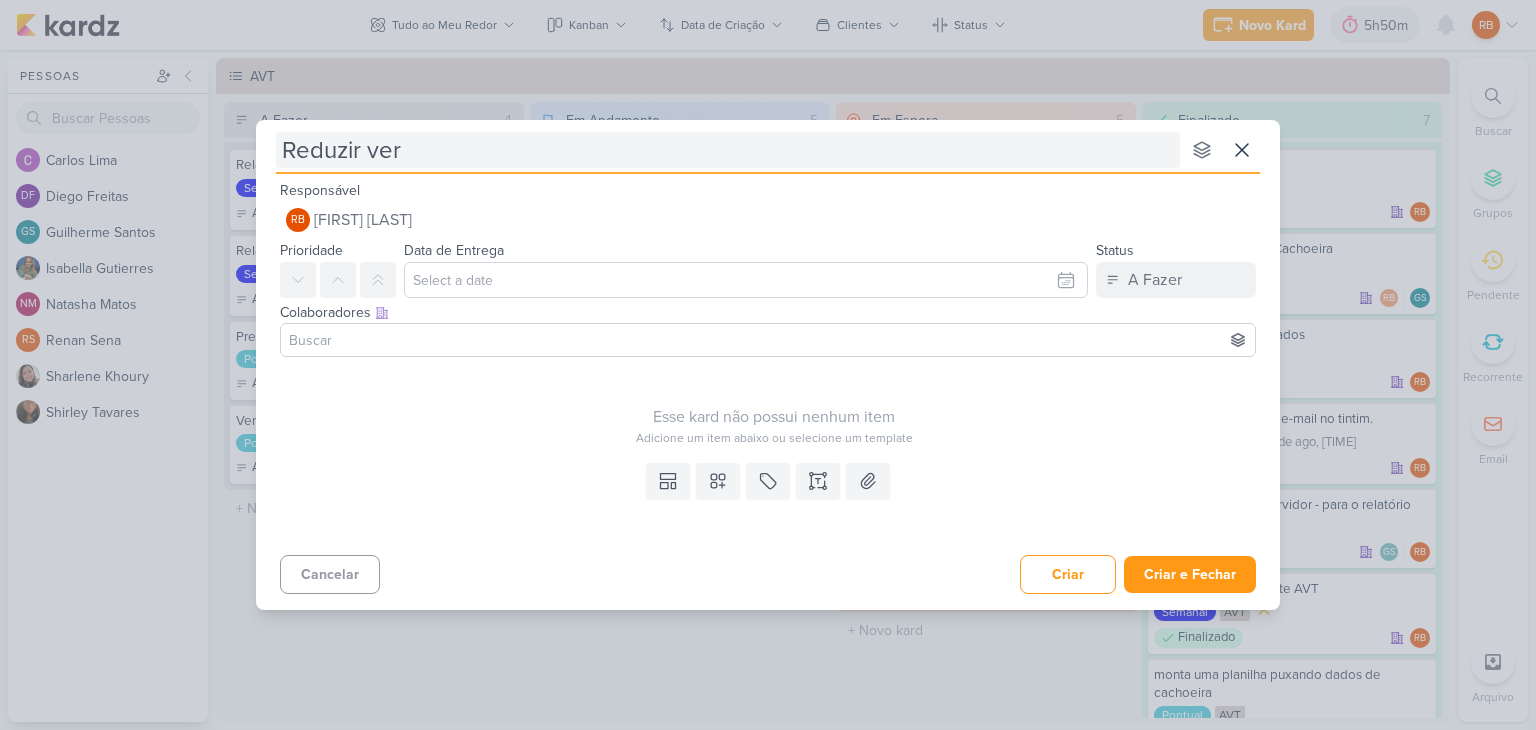 type 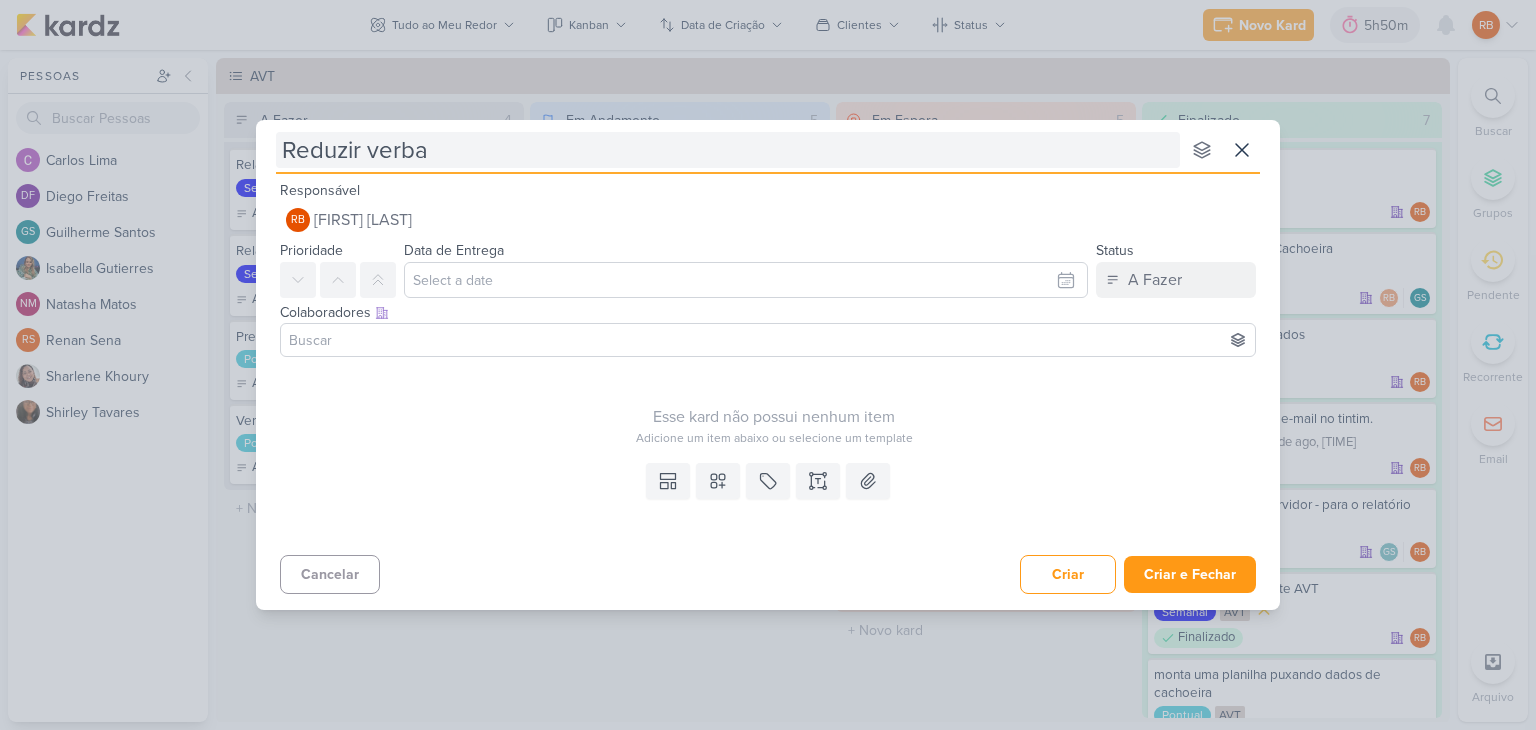 type on "Reduzir verba" 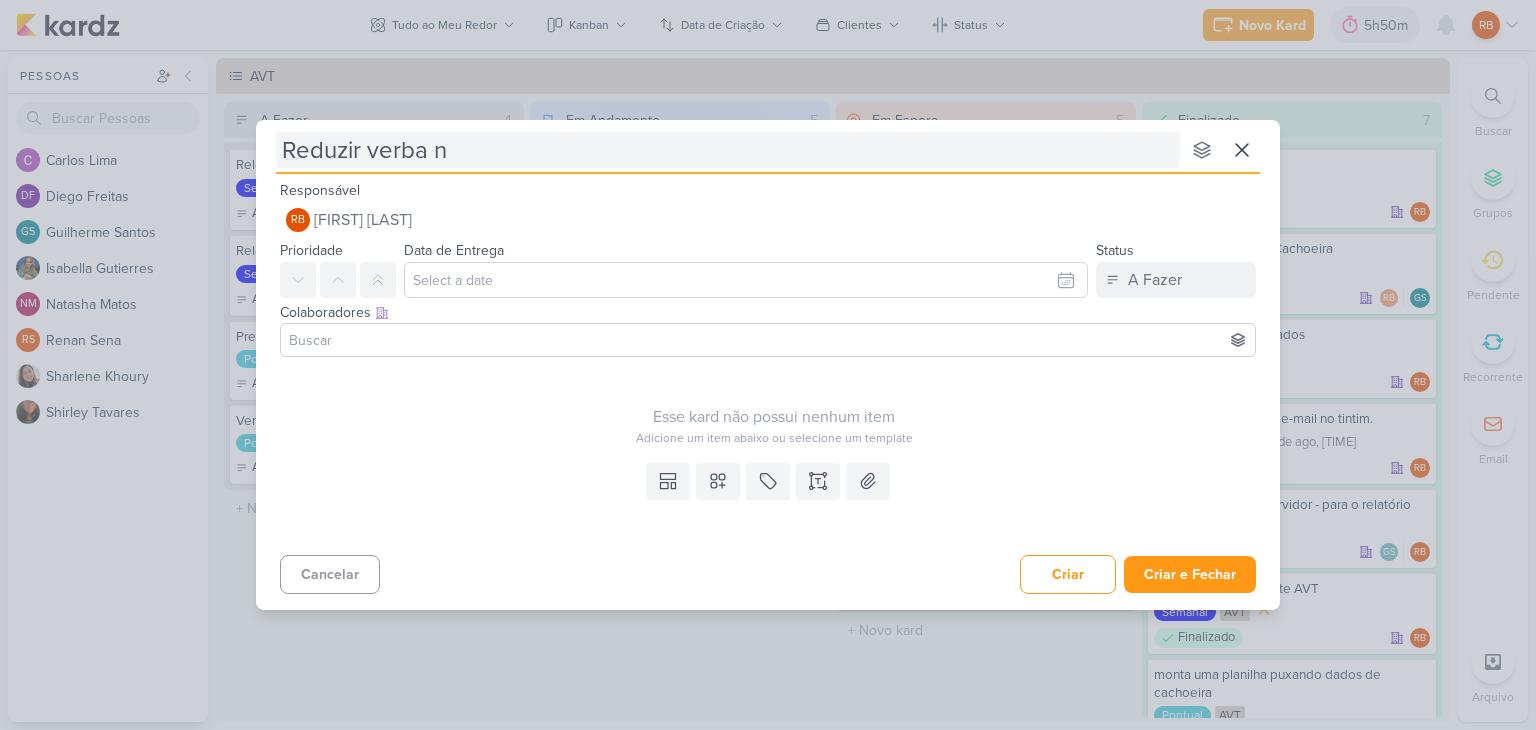 type 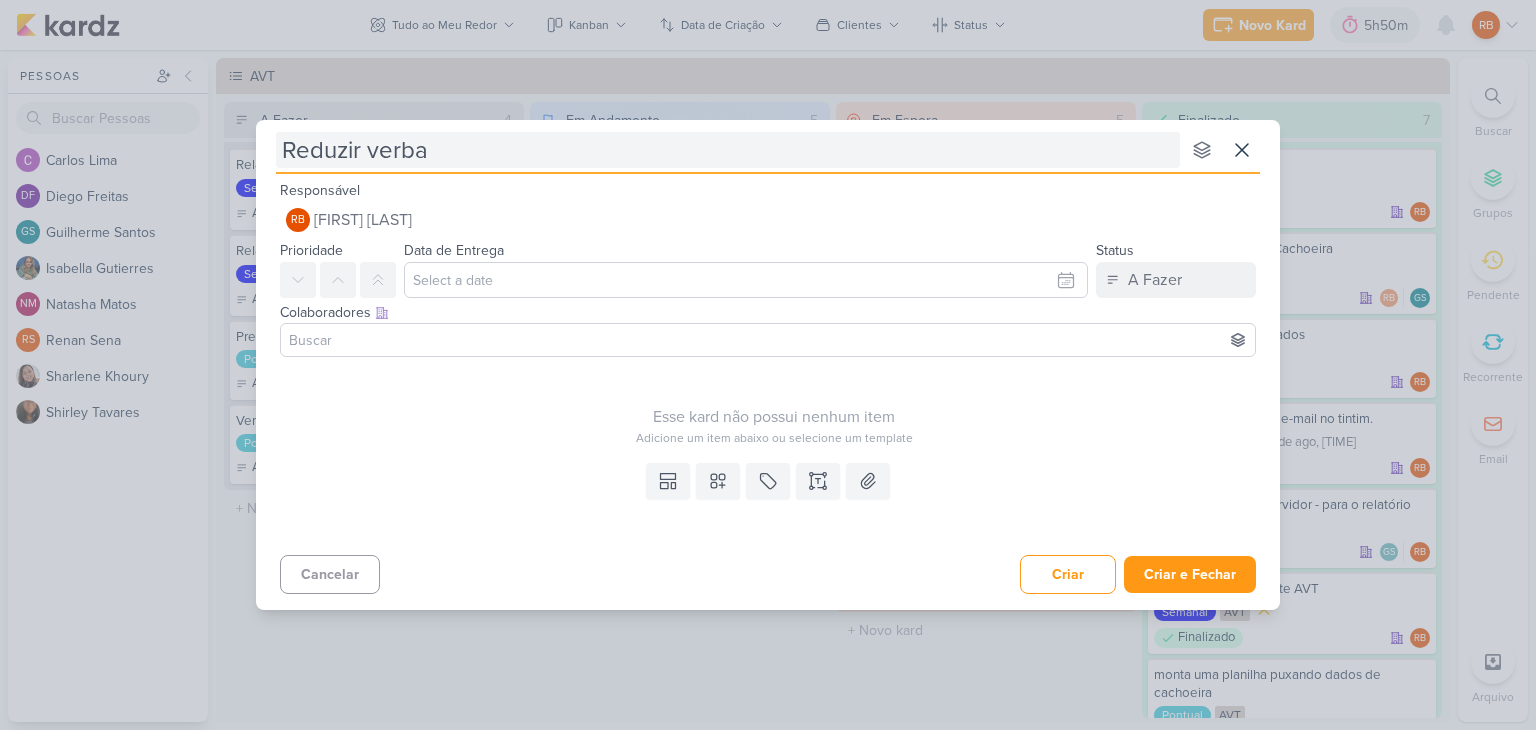 type 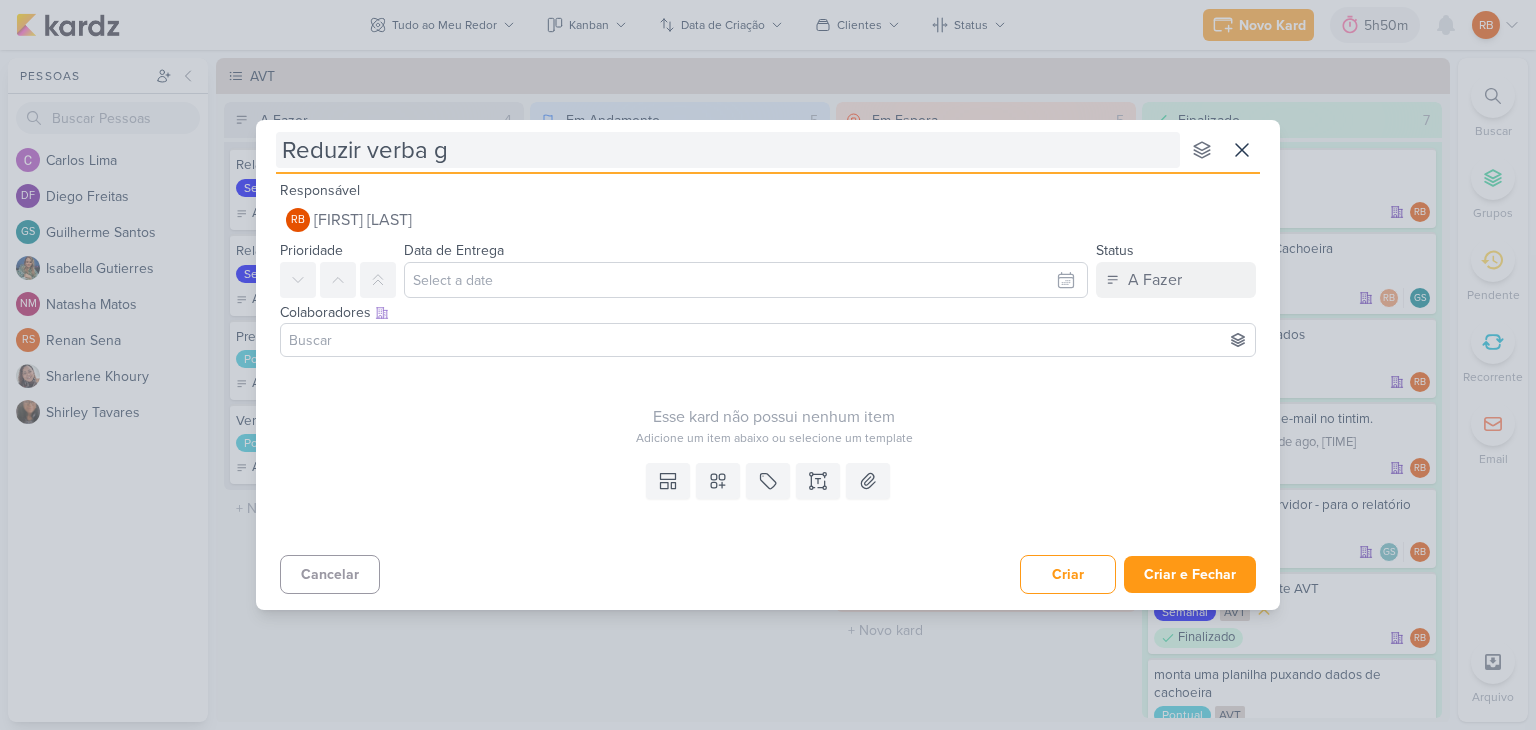 type on "Reduzir verba go" 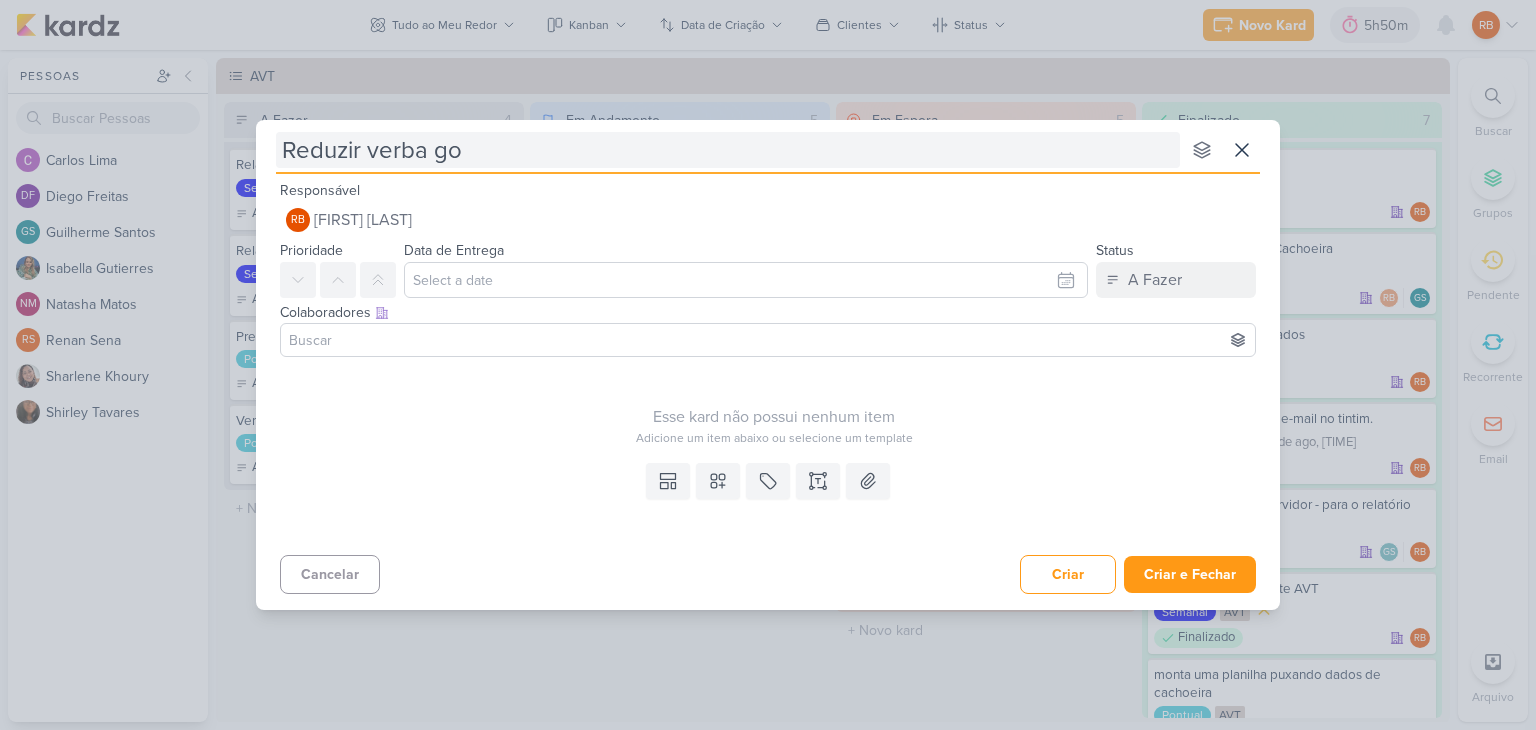 type 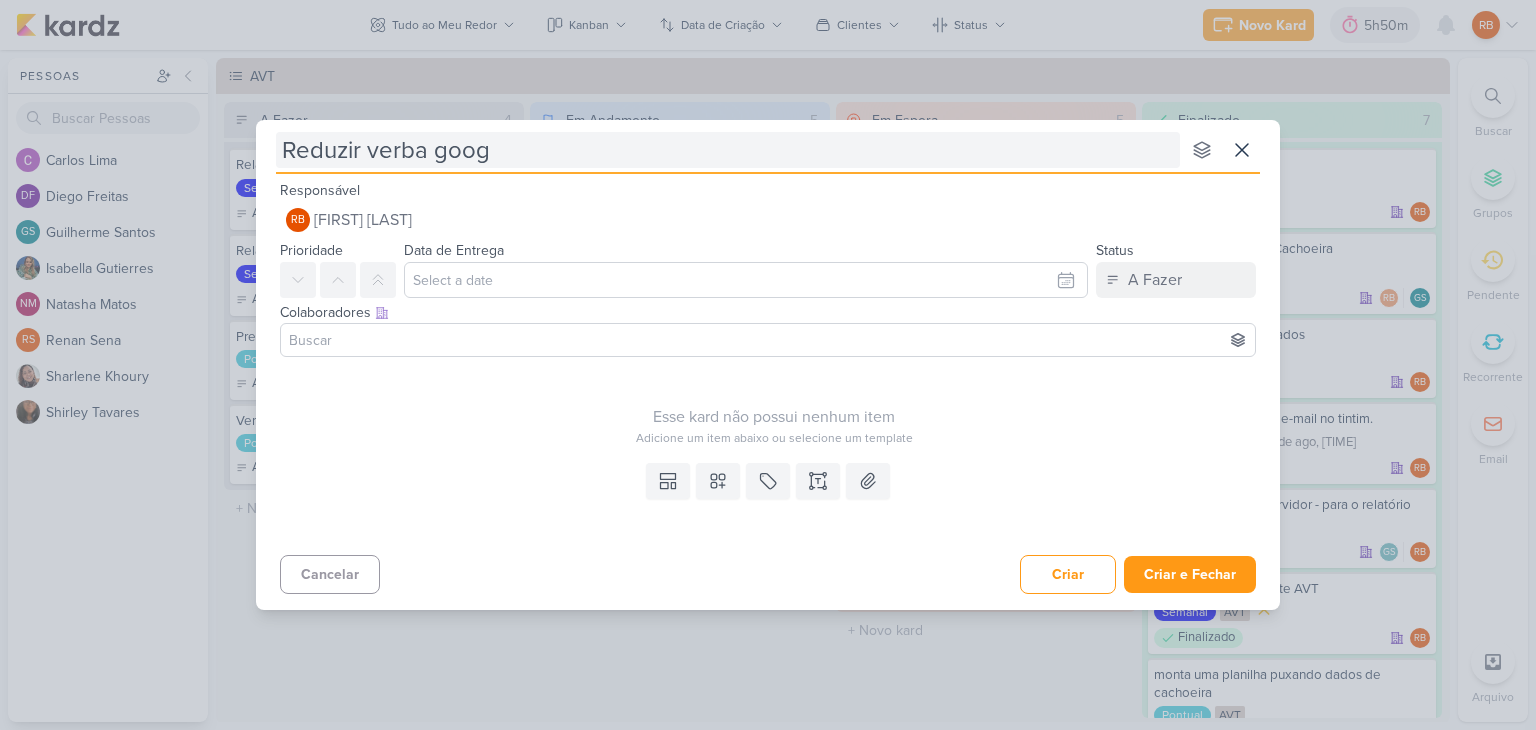 type on "Reduzir verba googl" 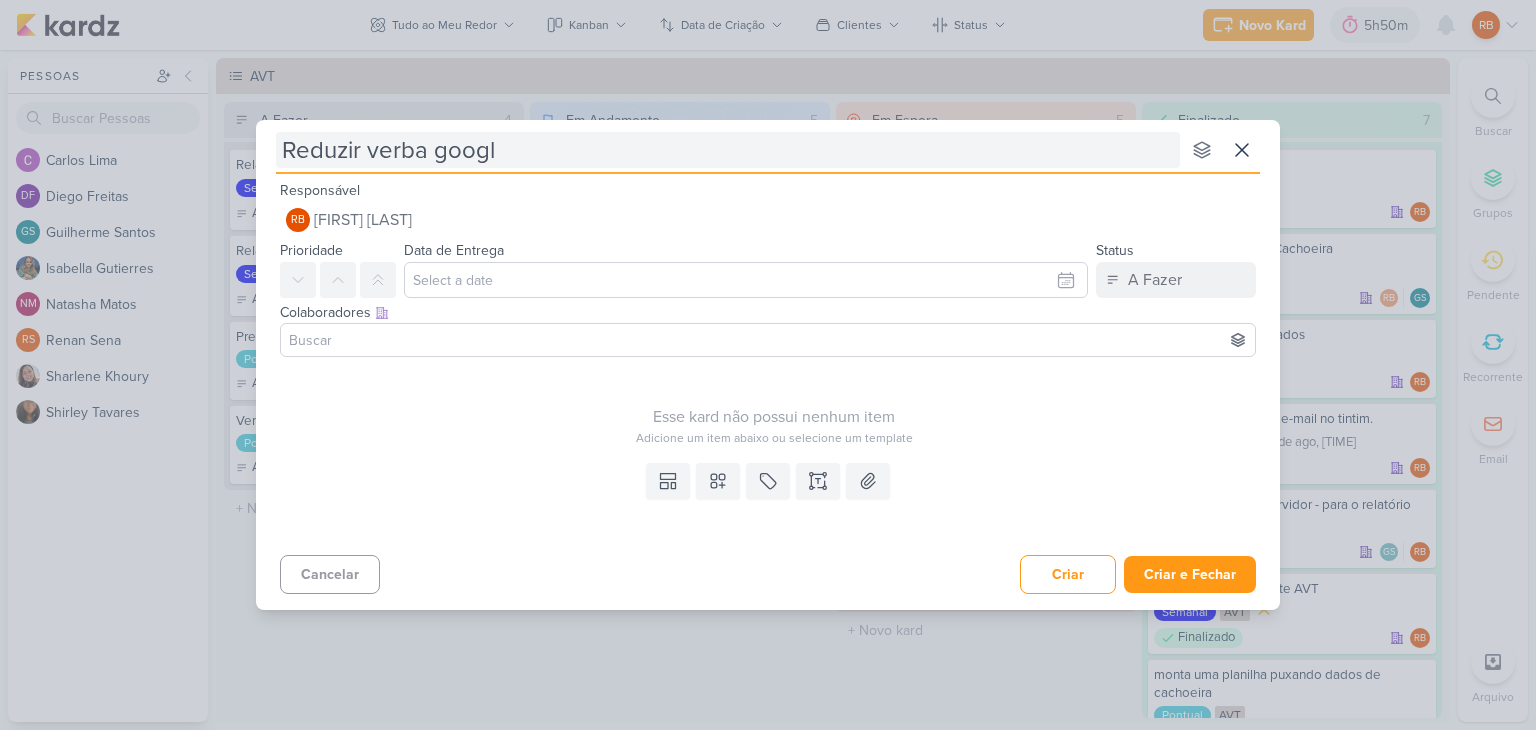 type 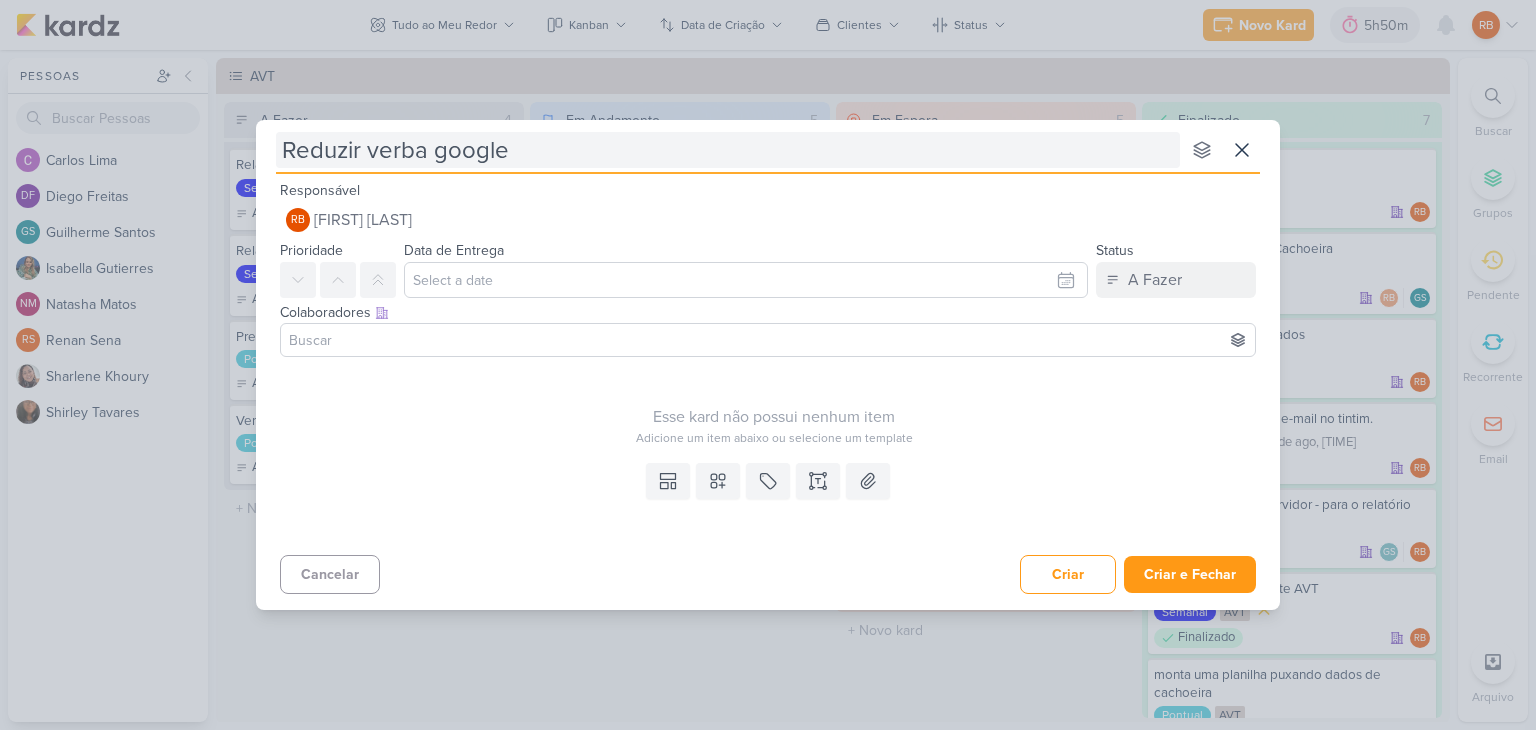 type 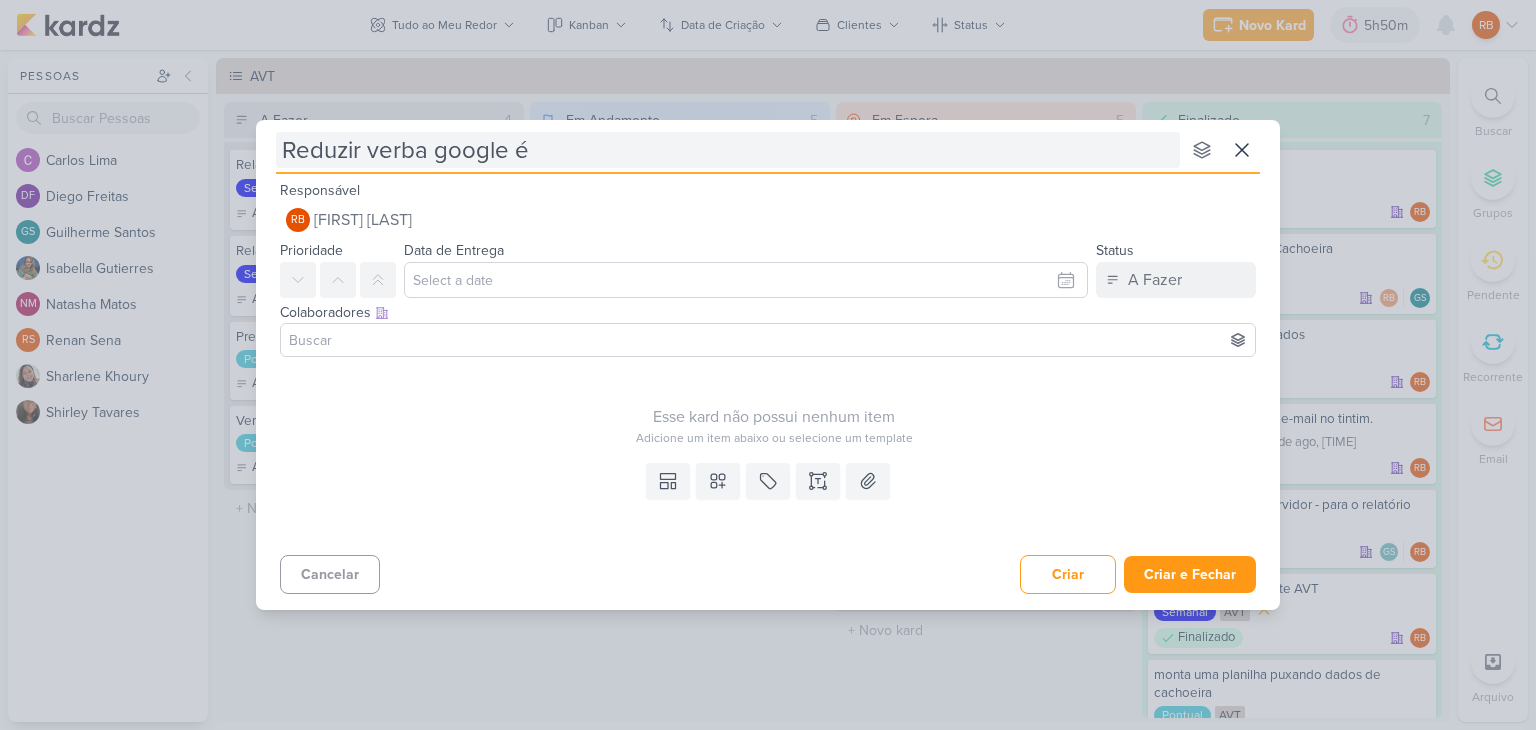 type on "Reduzir verba google éd" 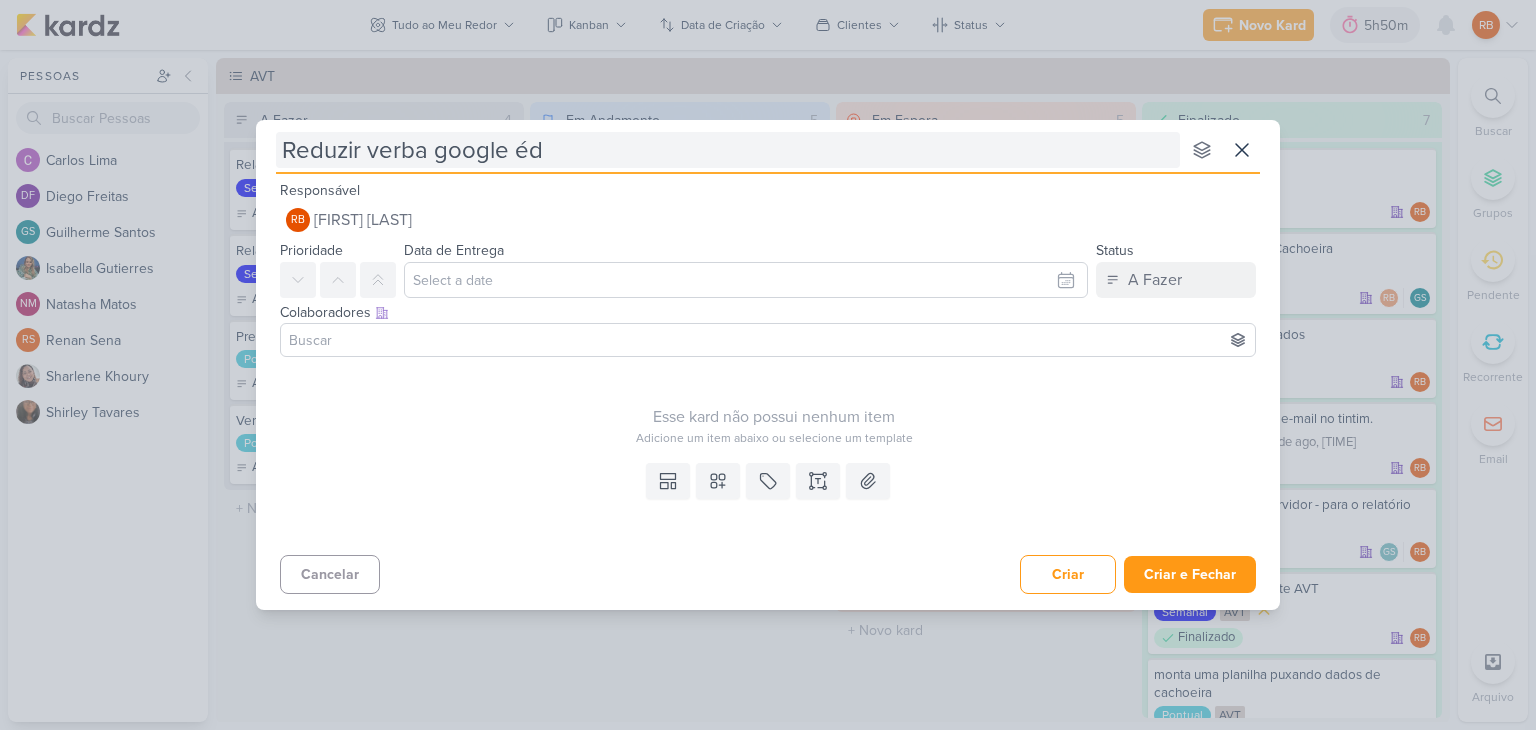 type 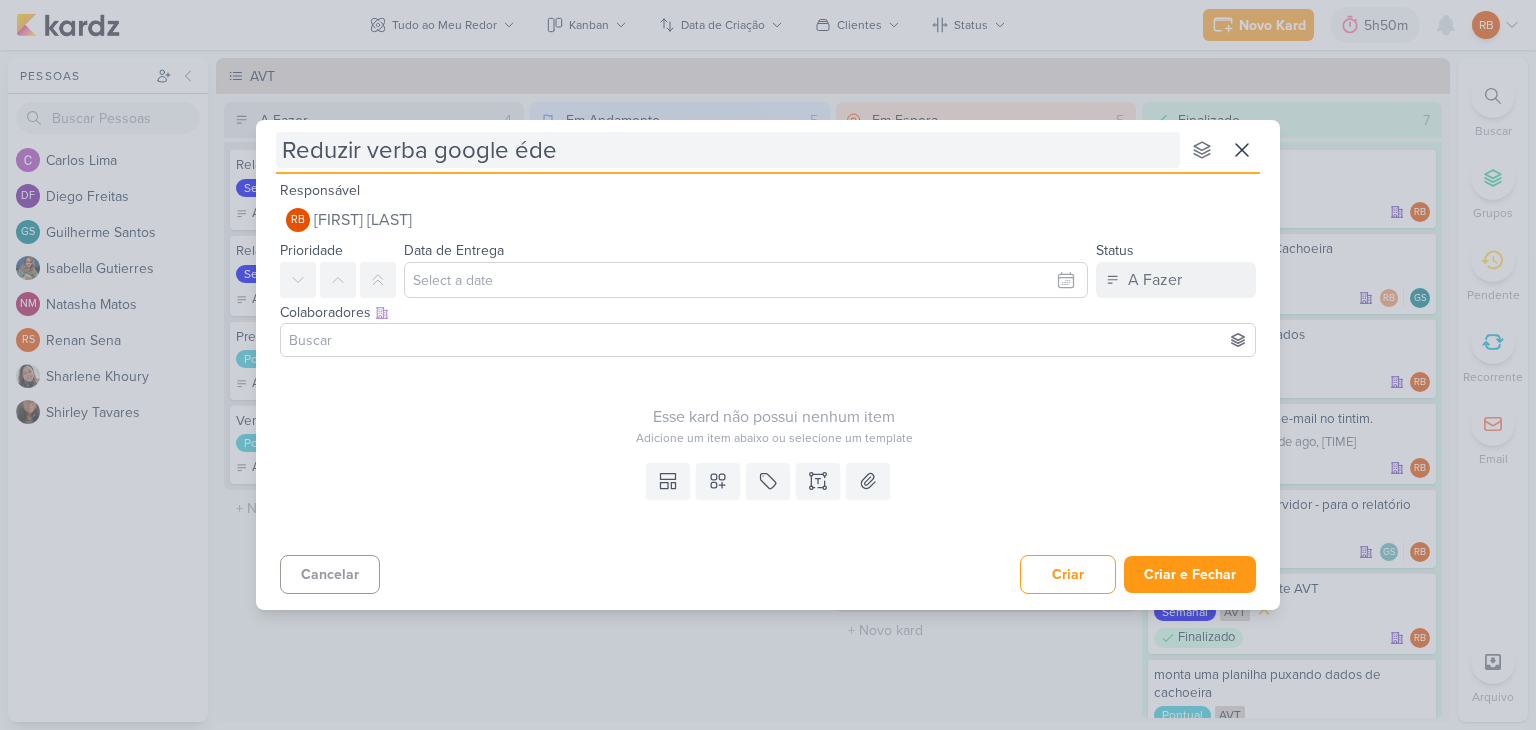 type 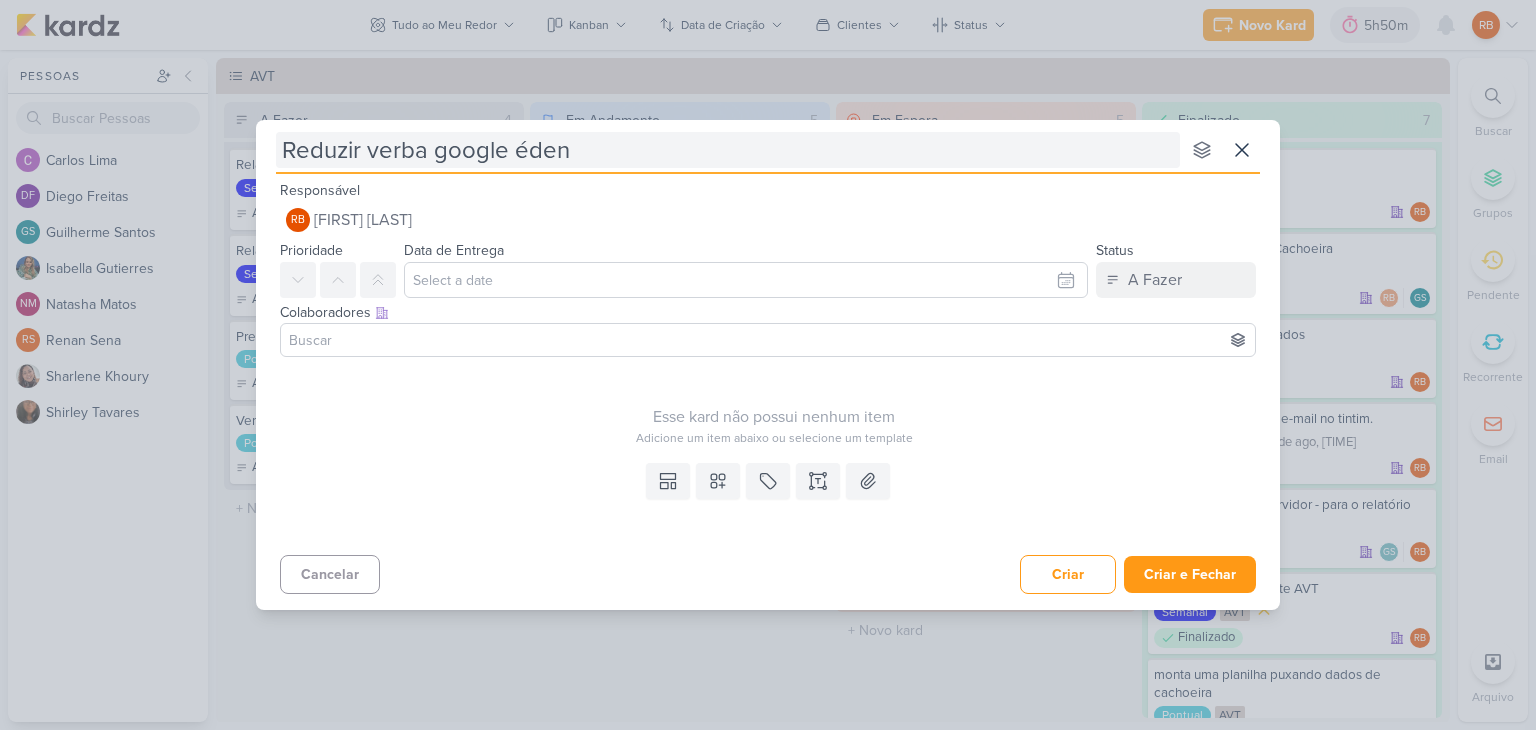 type 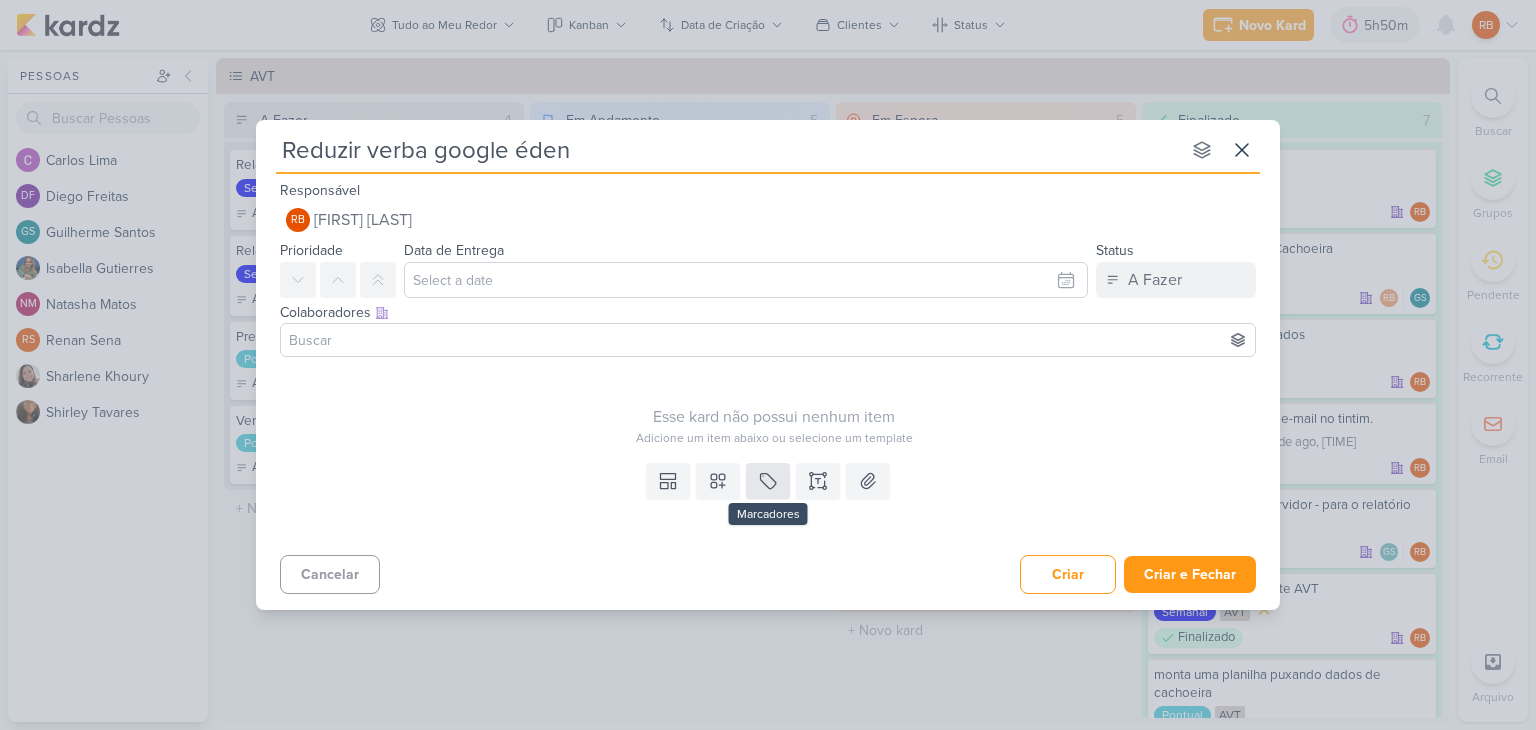 type on "Reduzir verba google éden" 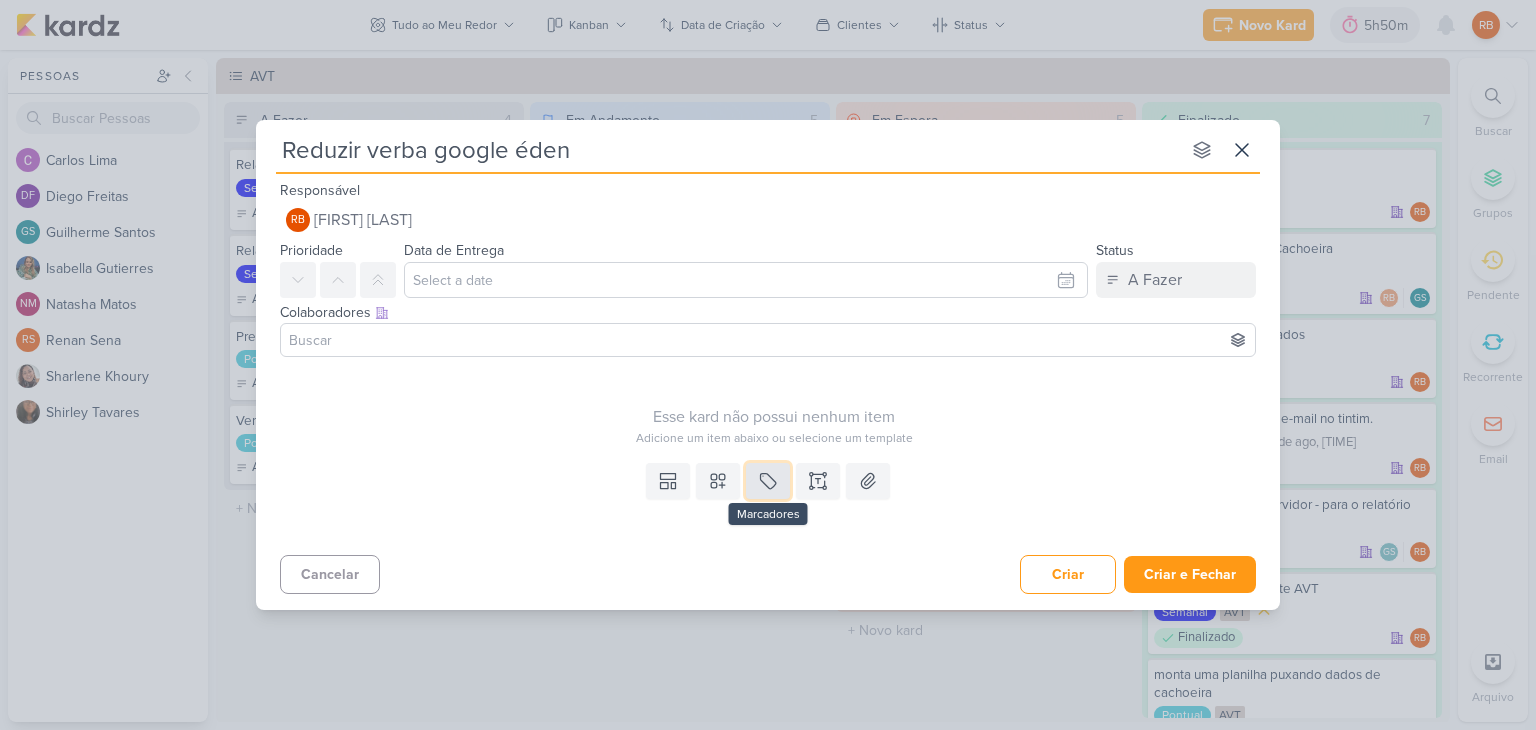 click 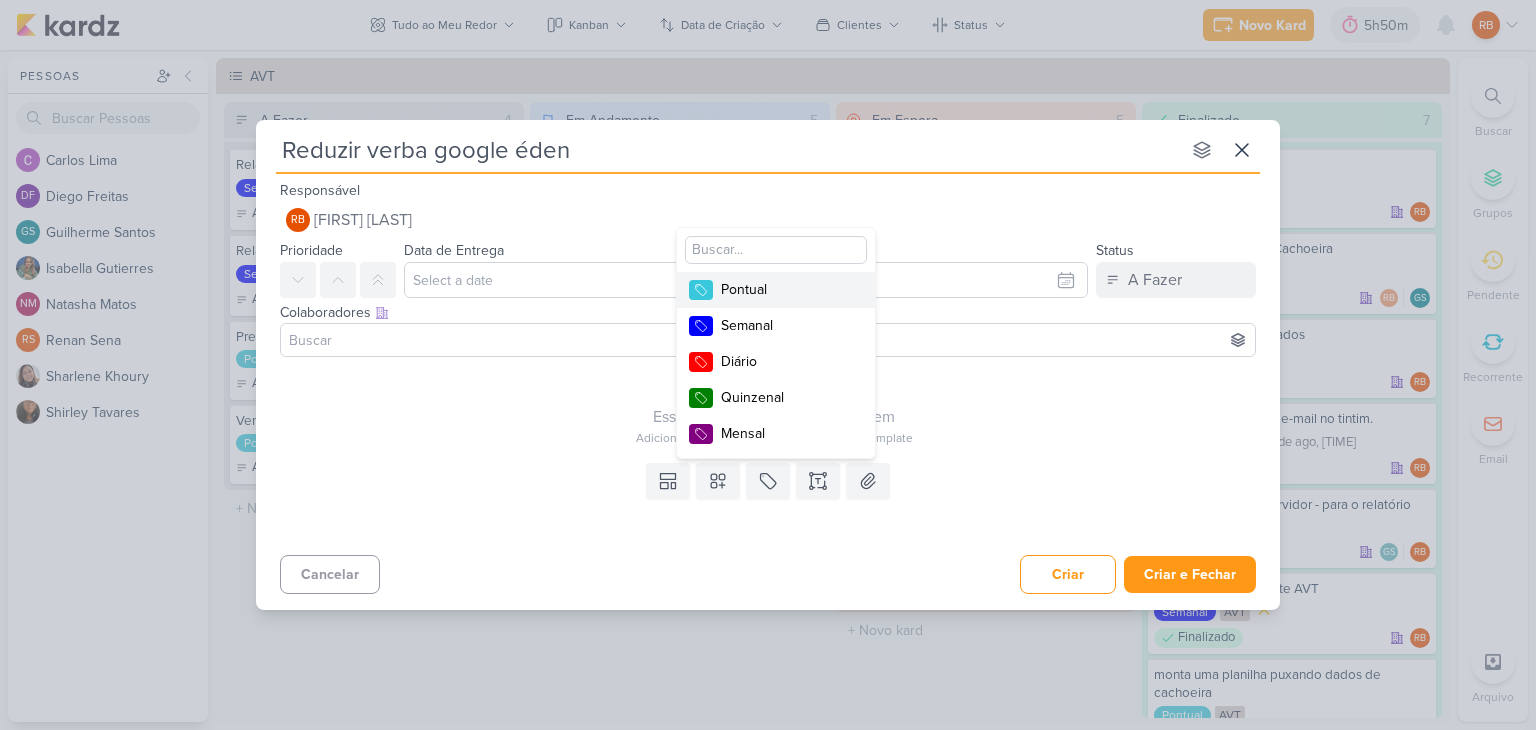 click on "Pontual" at bounding box center [786, 289] 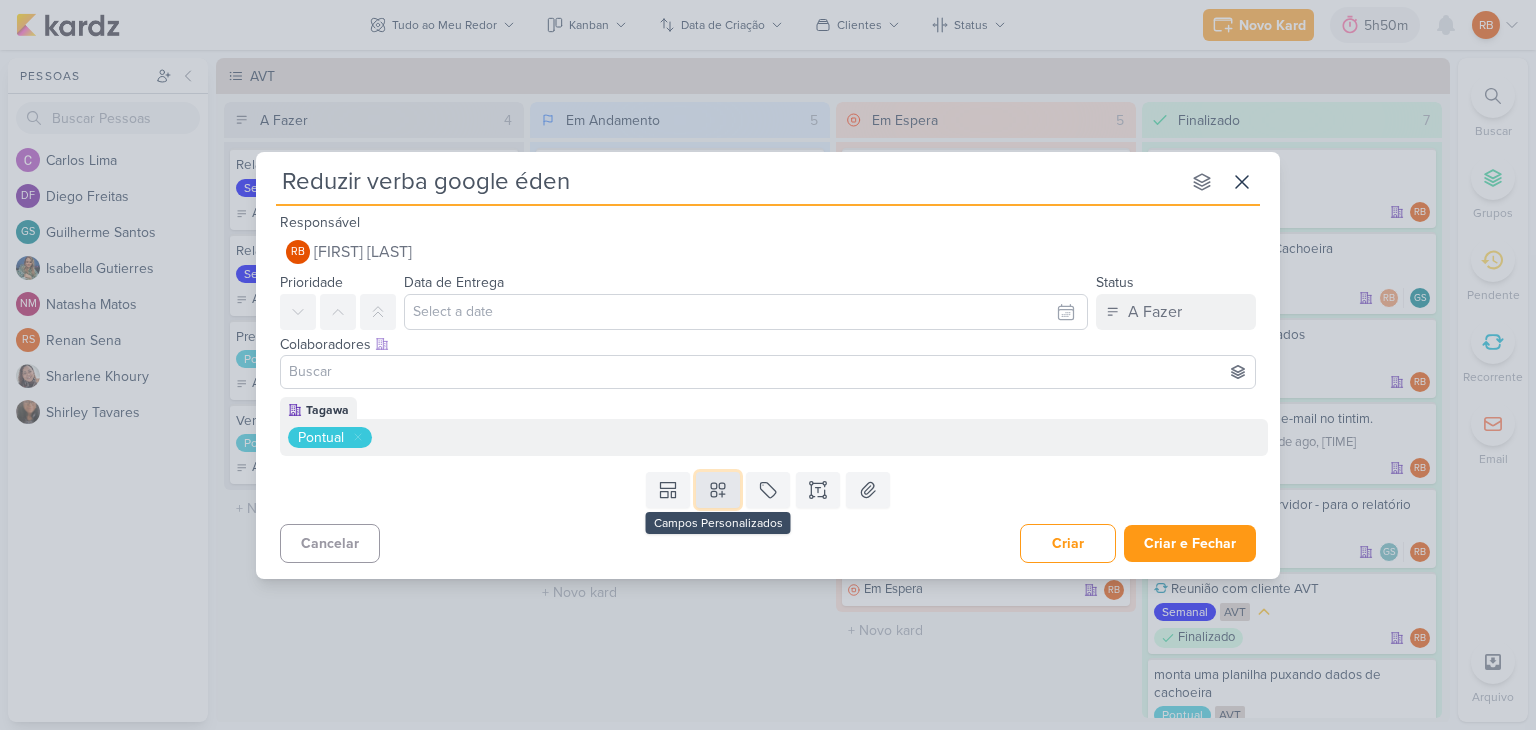 click 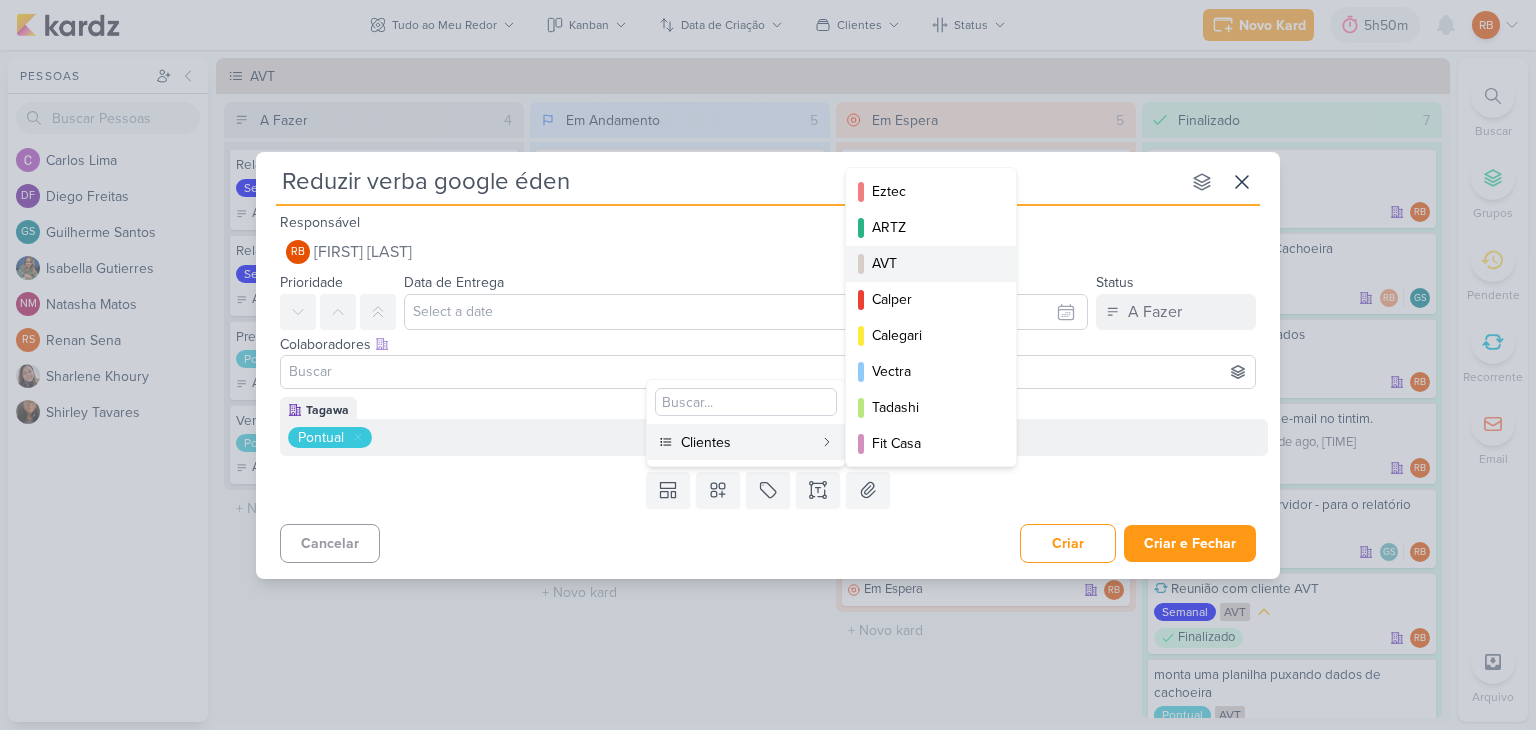 click on "AVT" at bounding box center [932, 263] 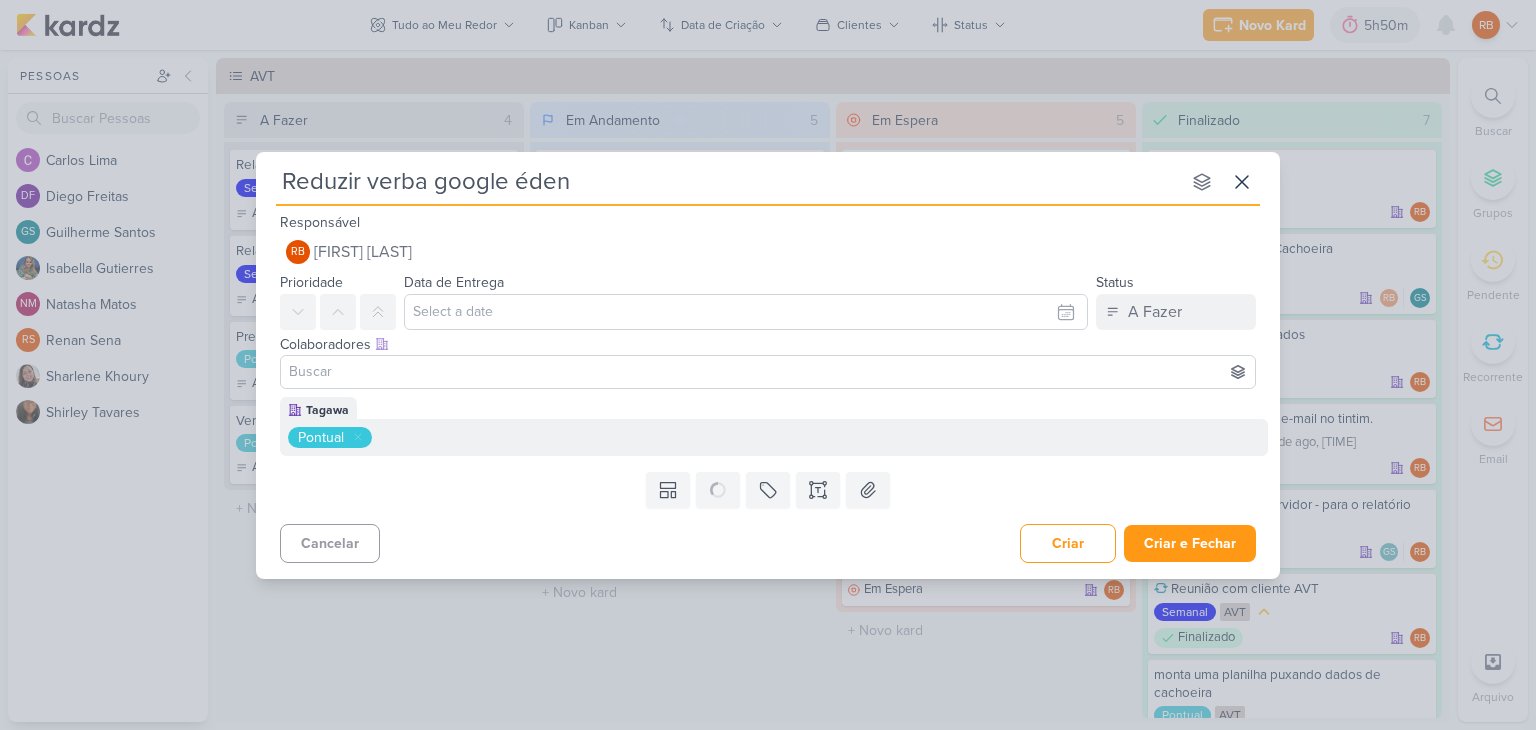 type 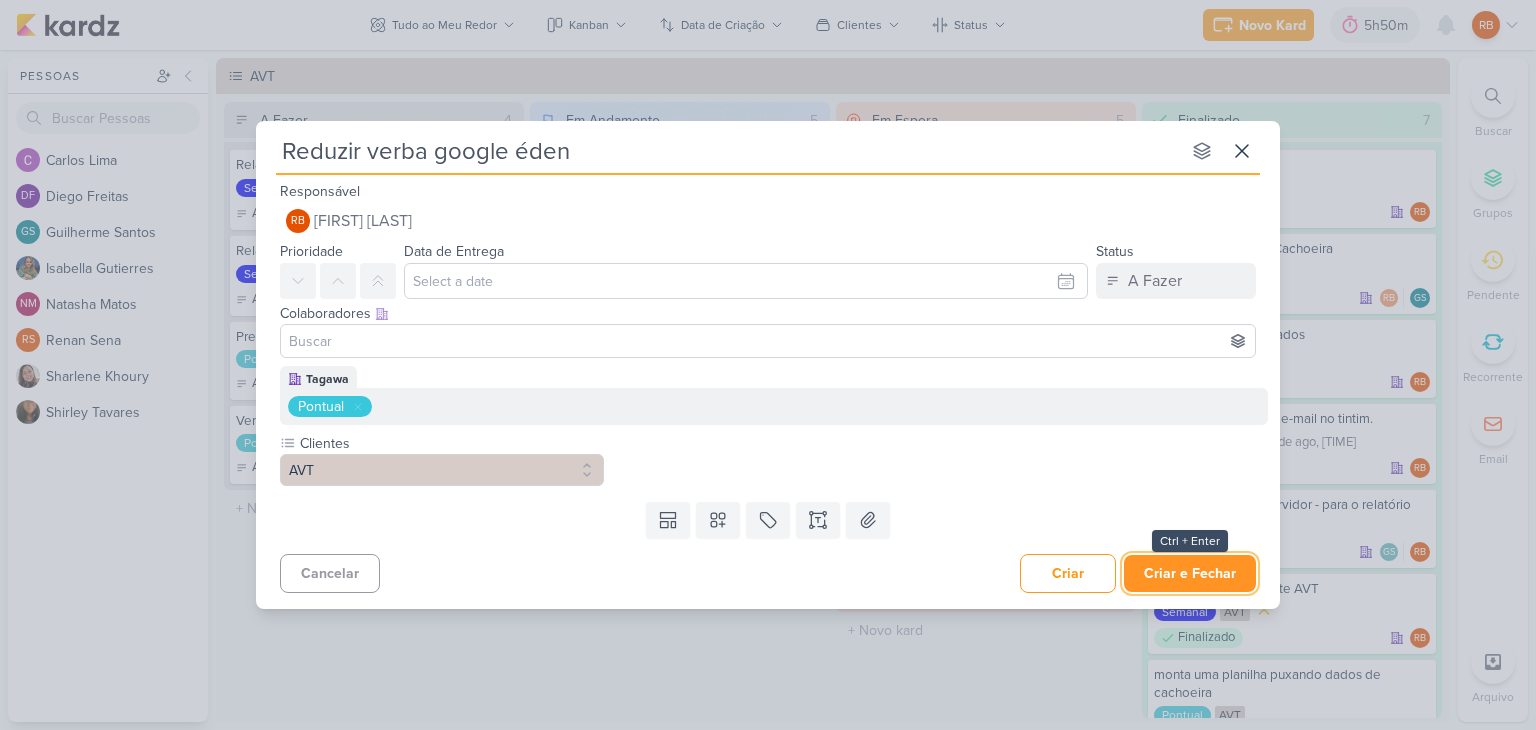 click on "Criar e Fechar" at bounding box center [1190, 573] 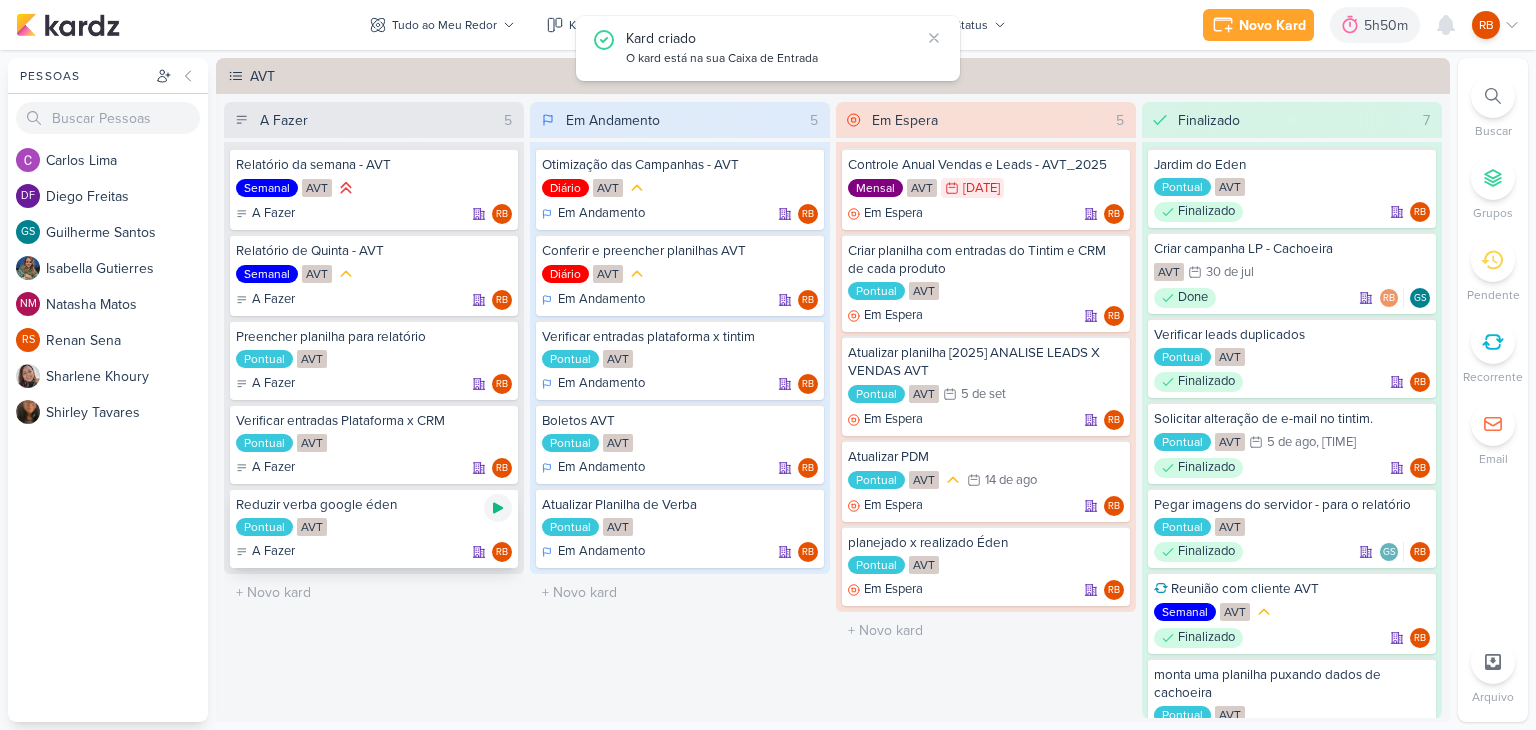 click 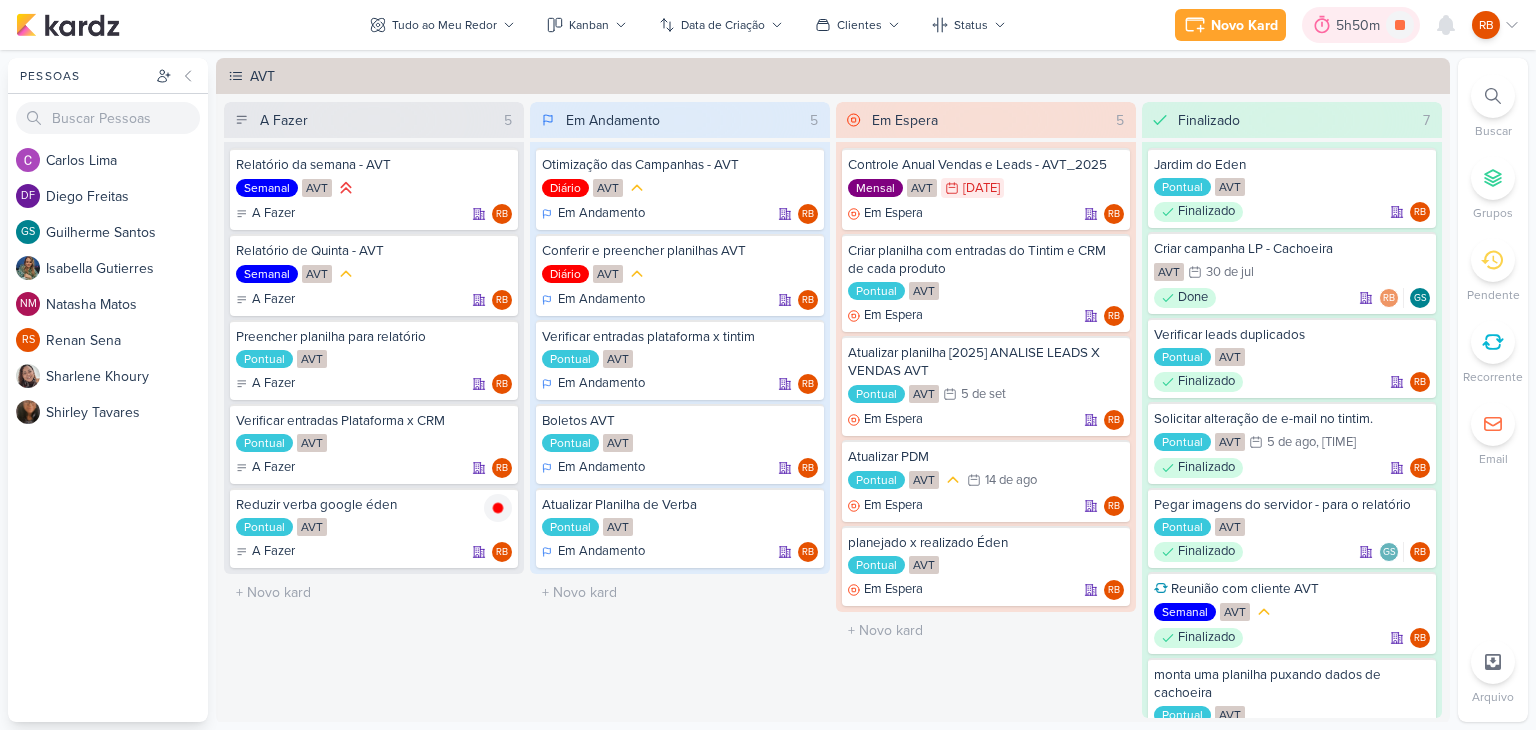 click on "5h50m" at bounding box center [1361, 25] 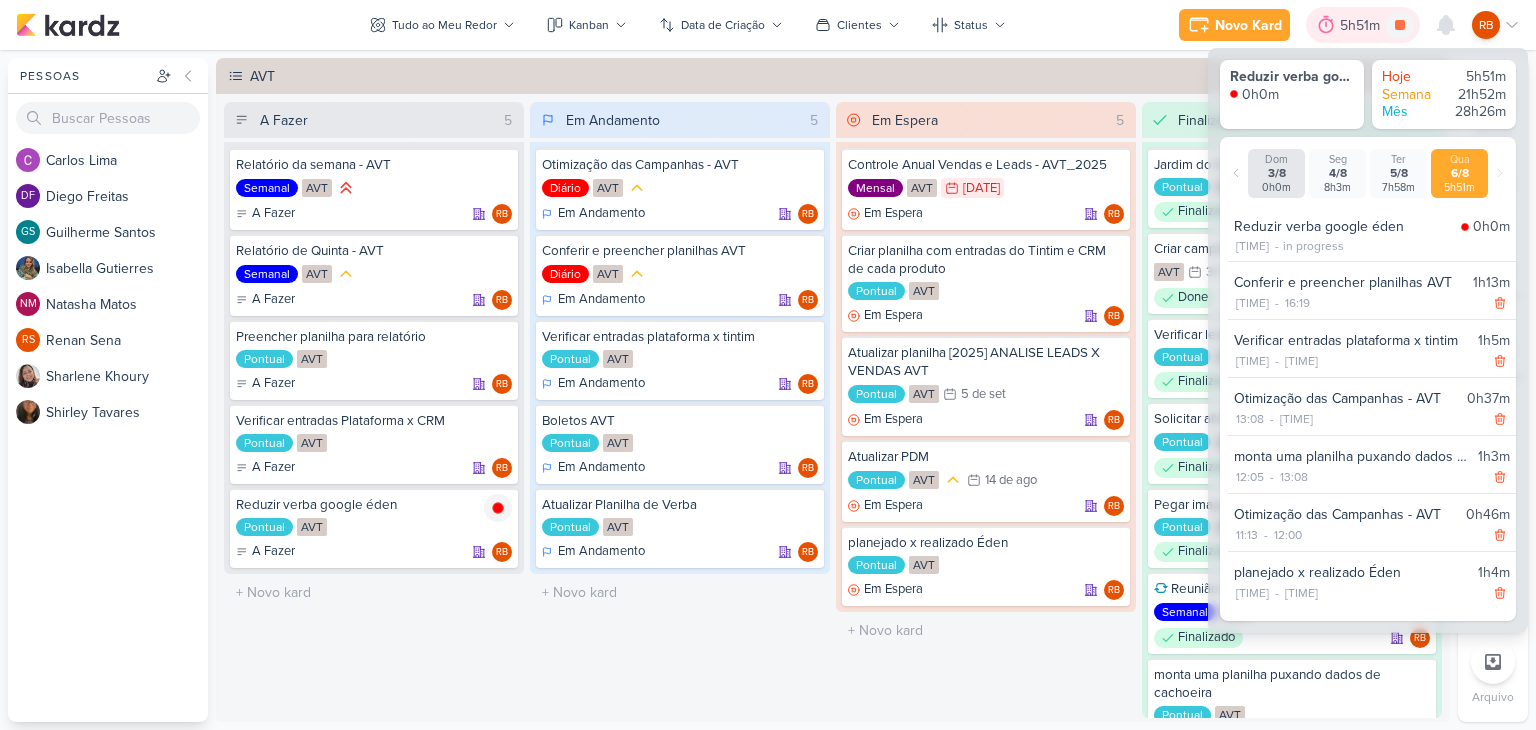 click on "5h51m" at bounding box center [1363, 25] 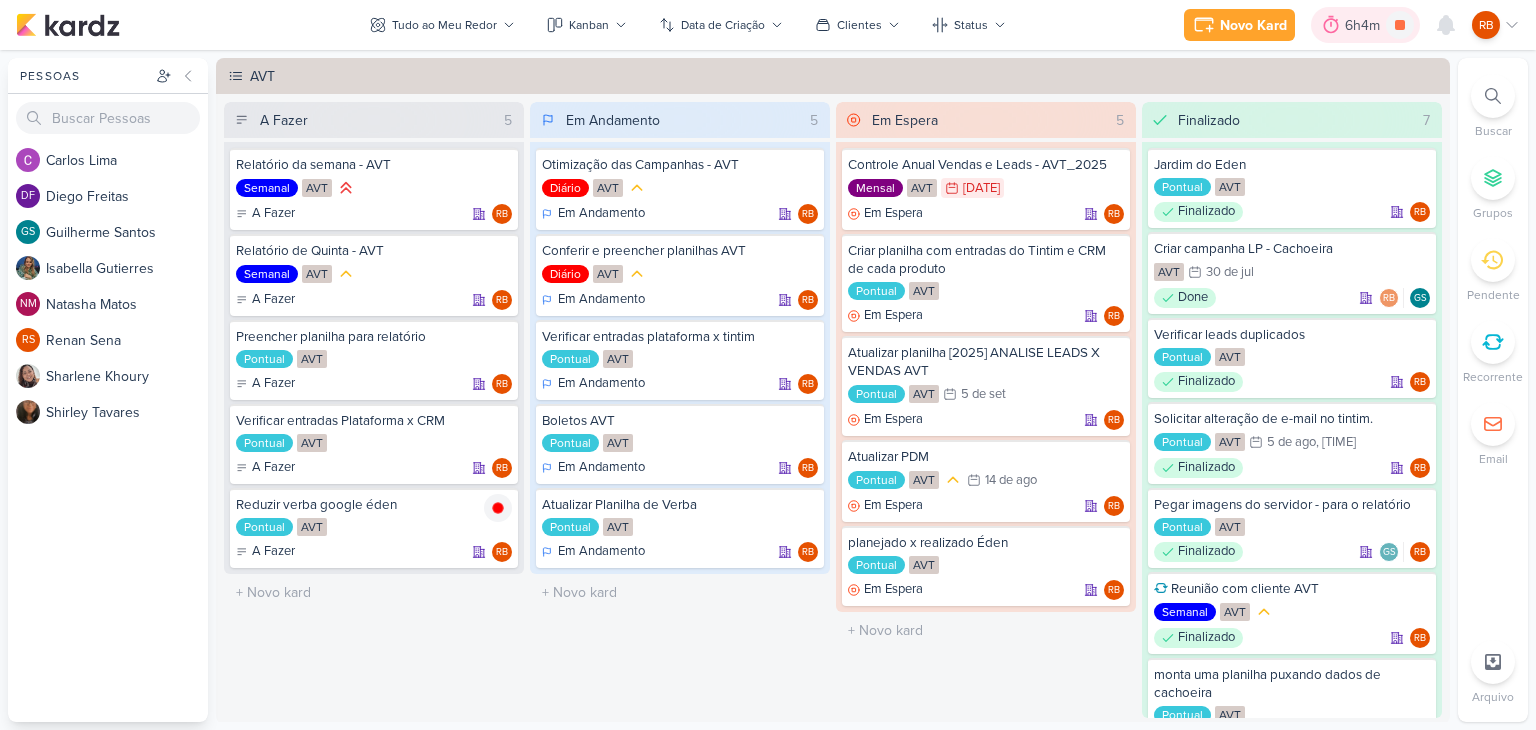 click on "6h4m" at bounding box center [1365, 25] 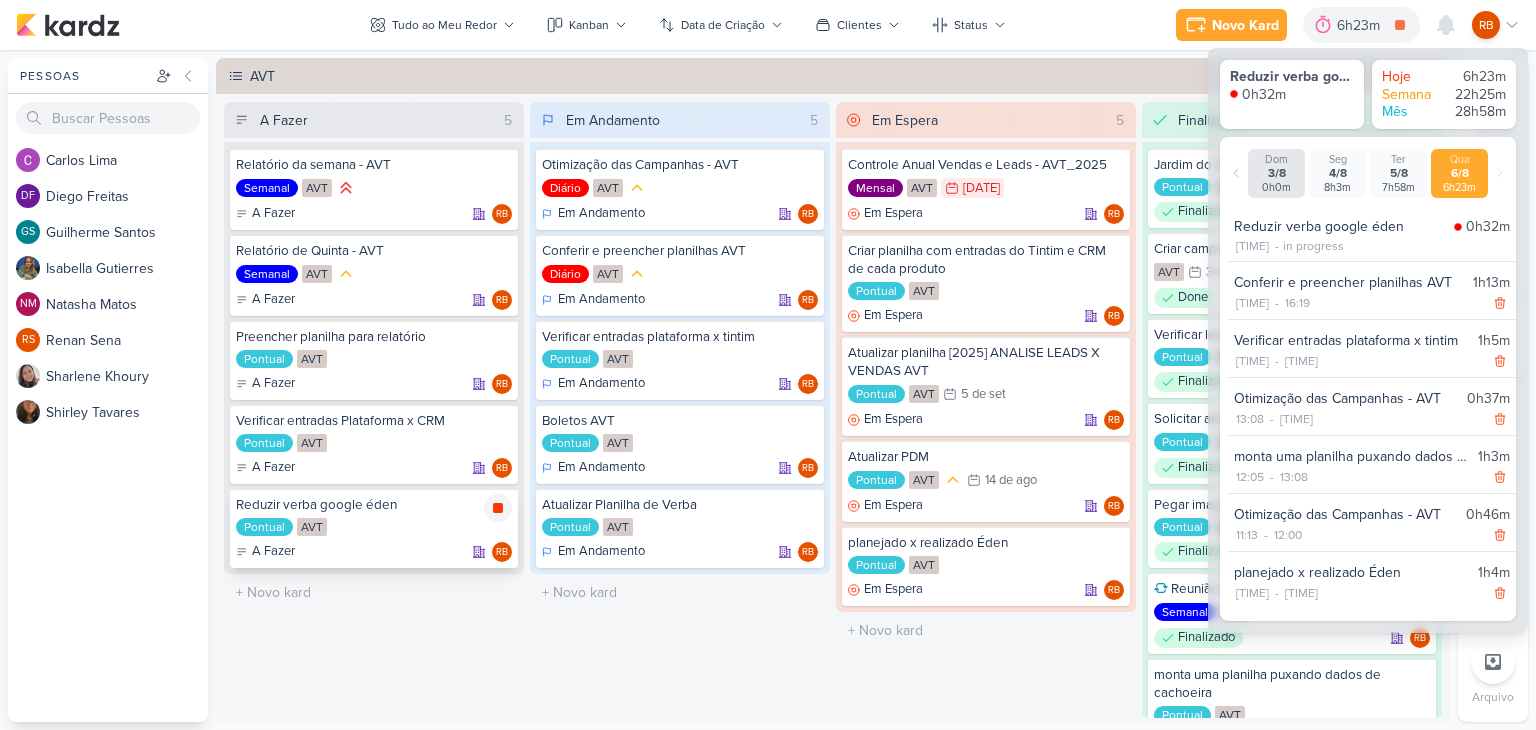 click 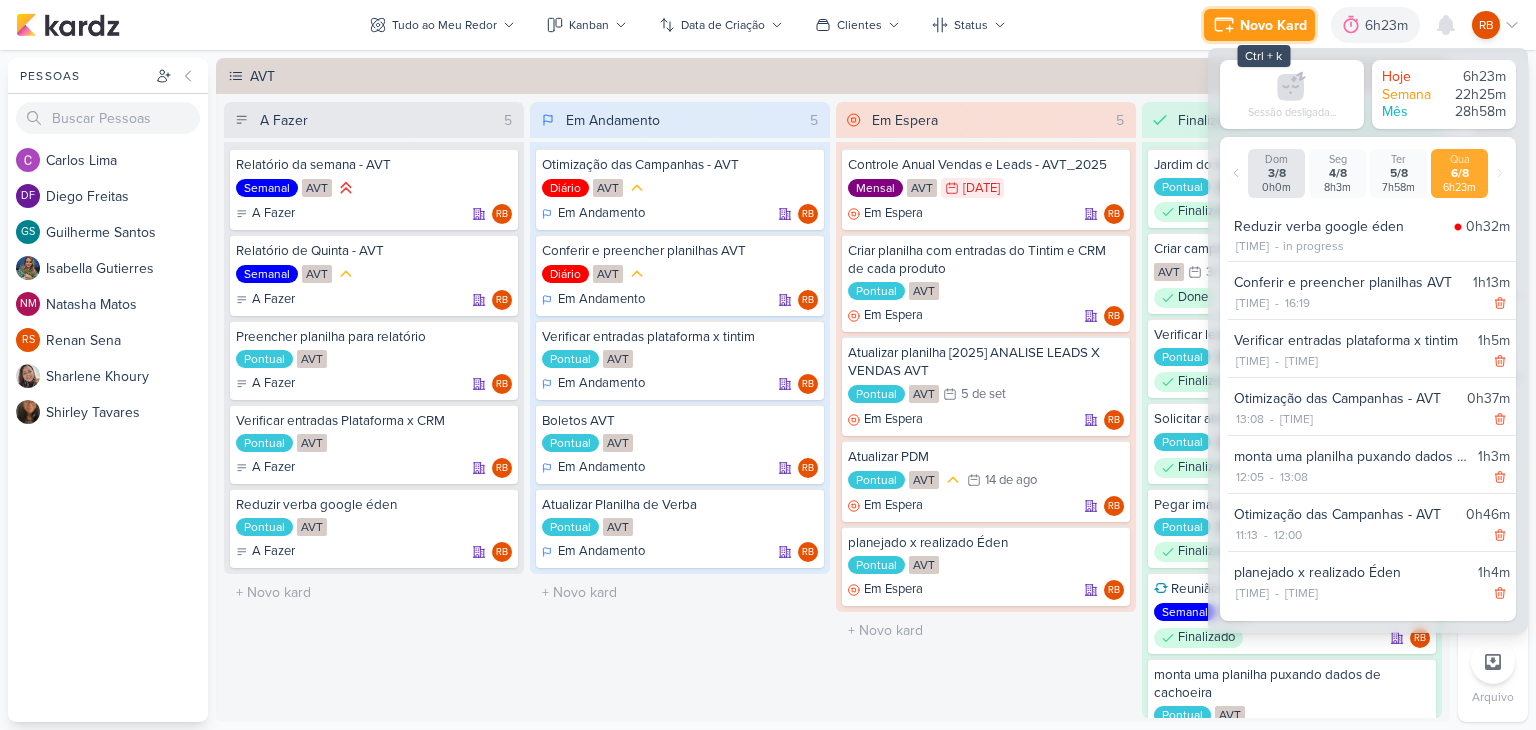 click on "Novo Kard" at bounding box center [1273, 25] 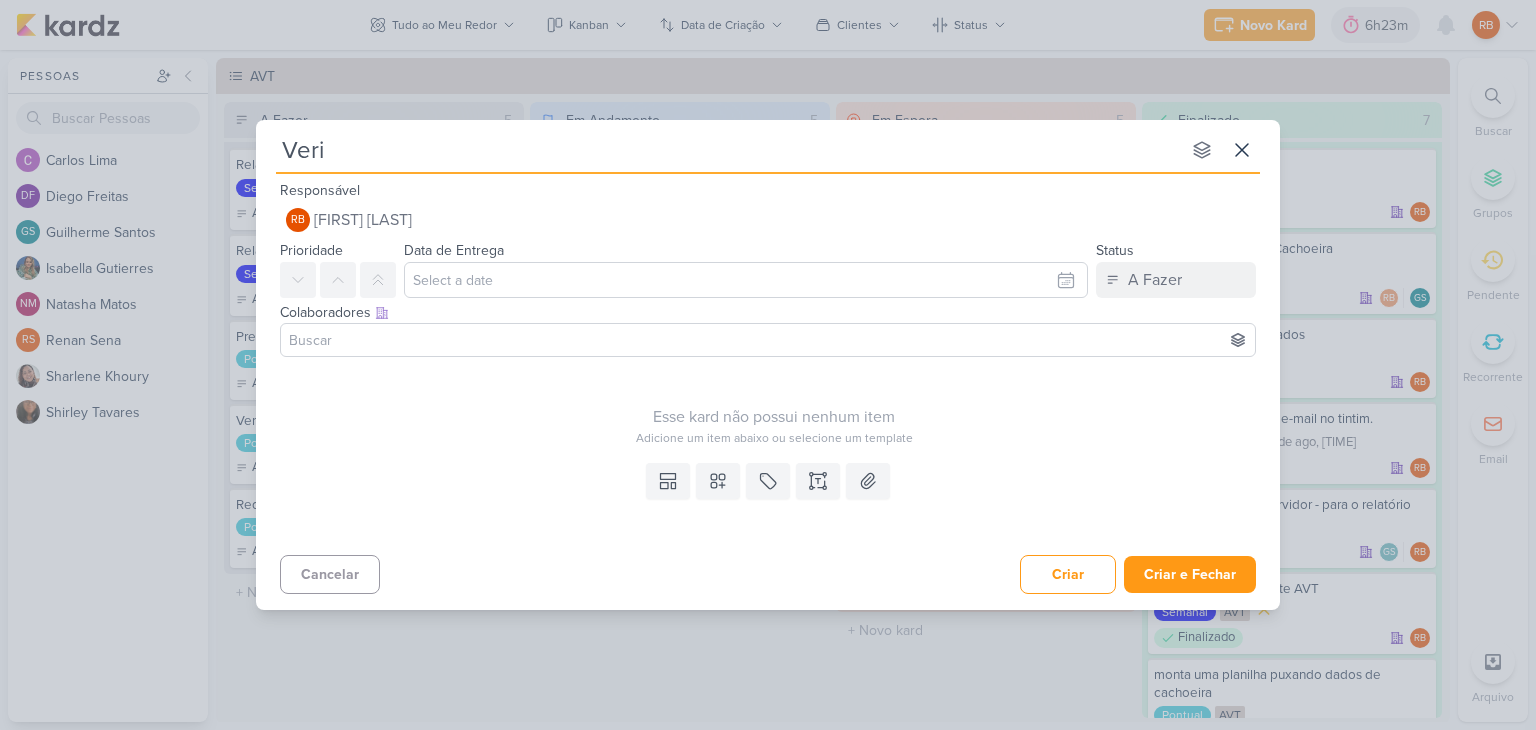 type on "Verif" 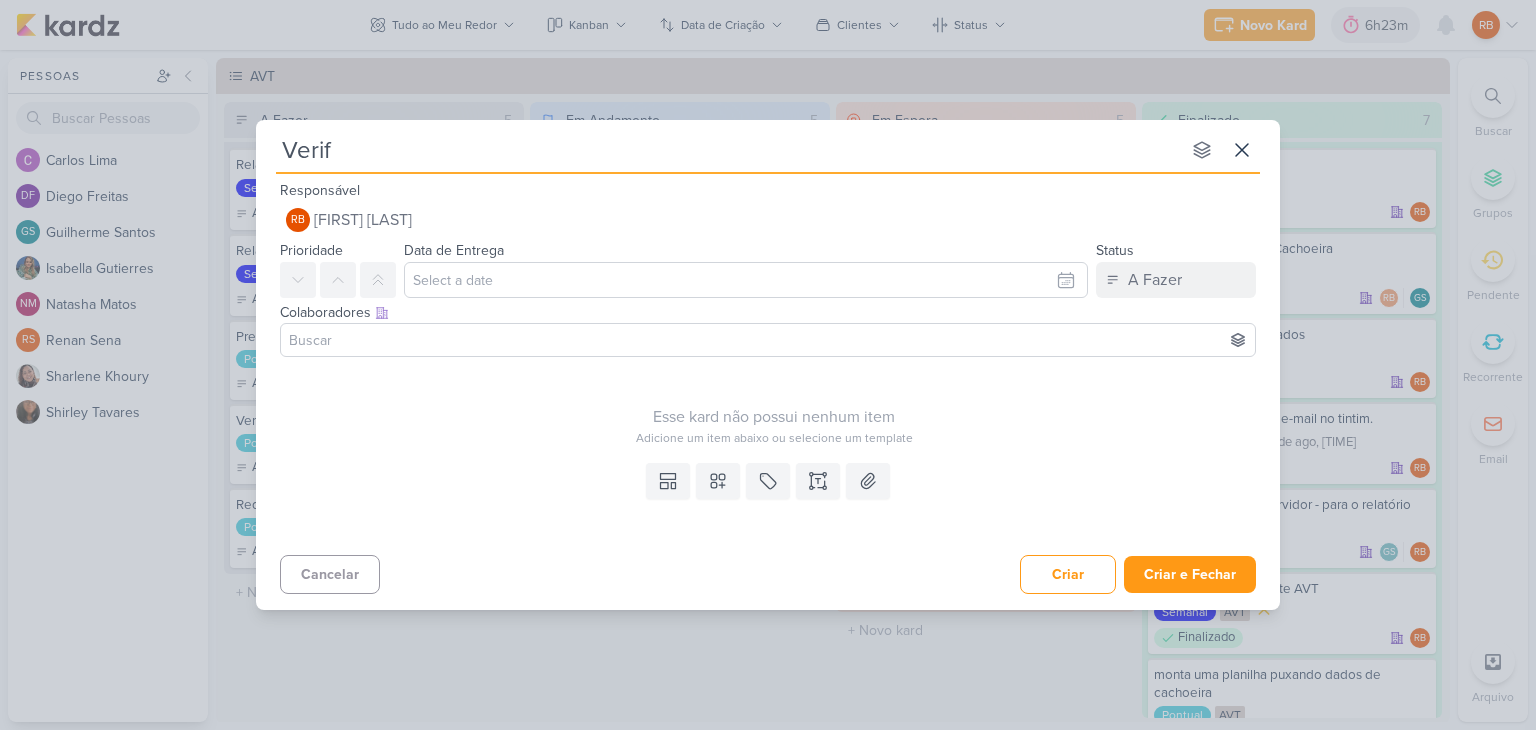 type 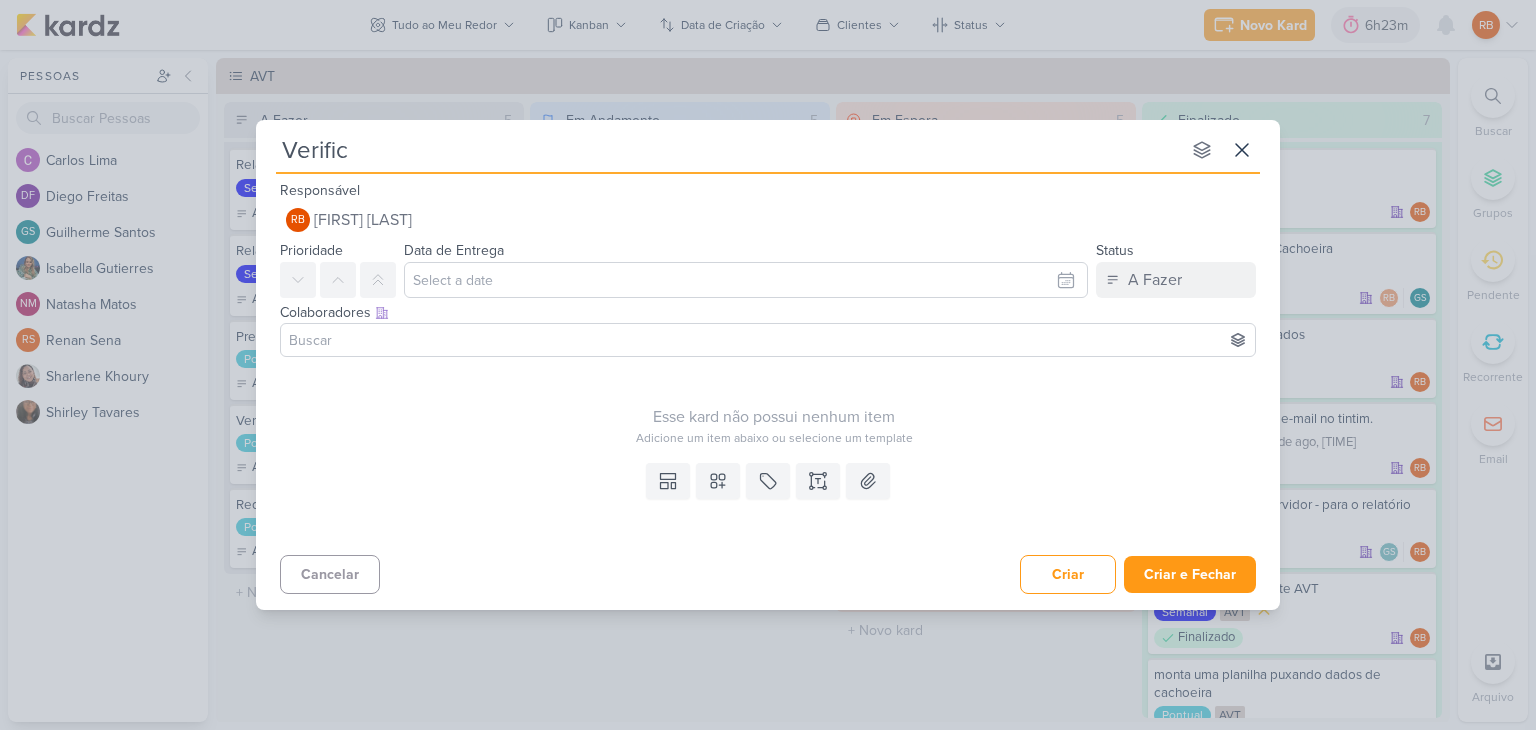 type on "Verifica" 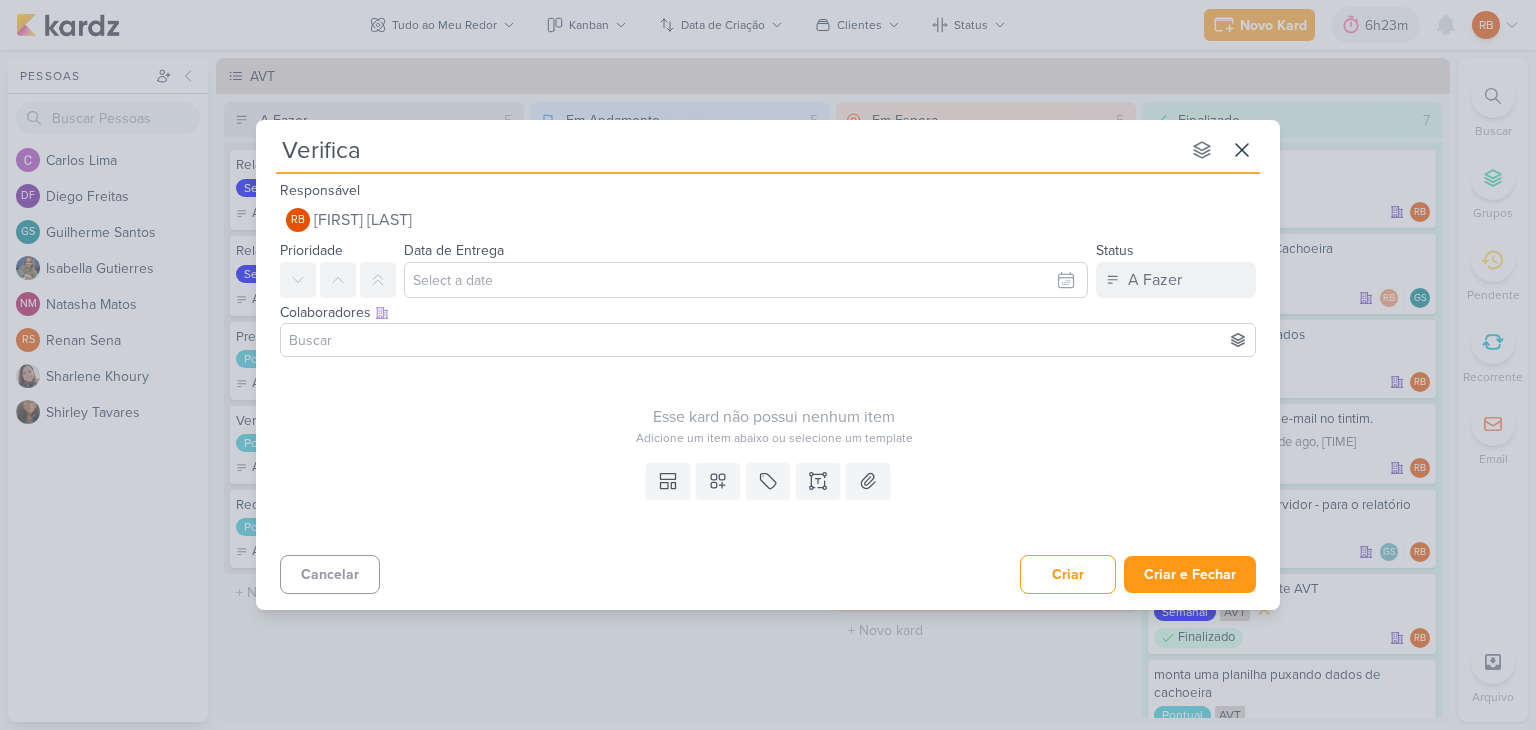 type 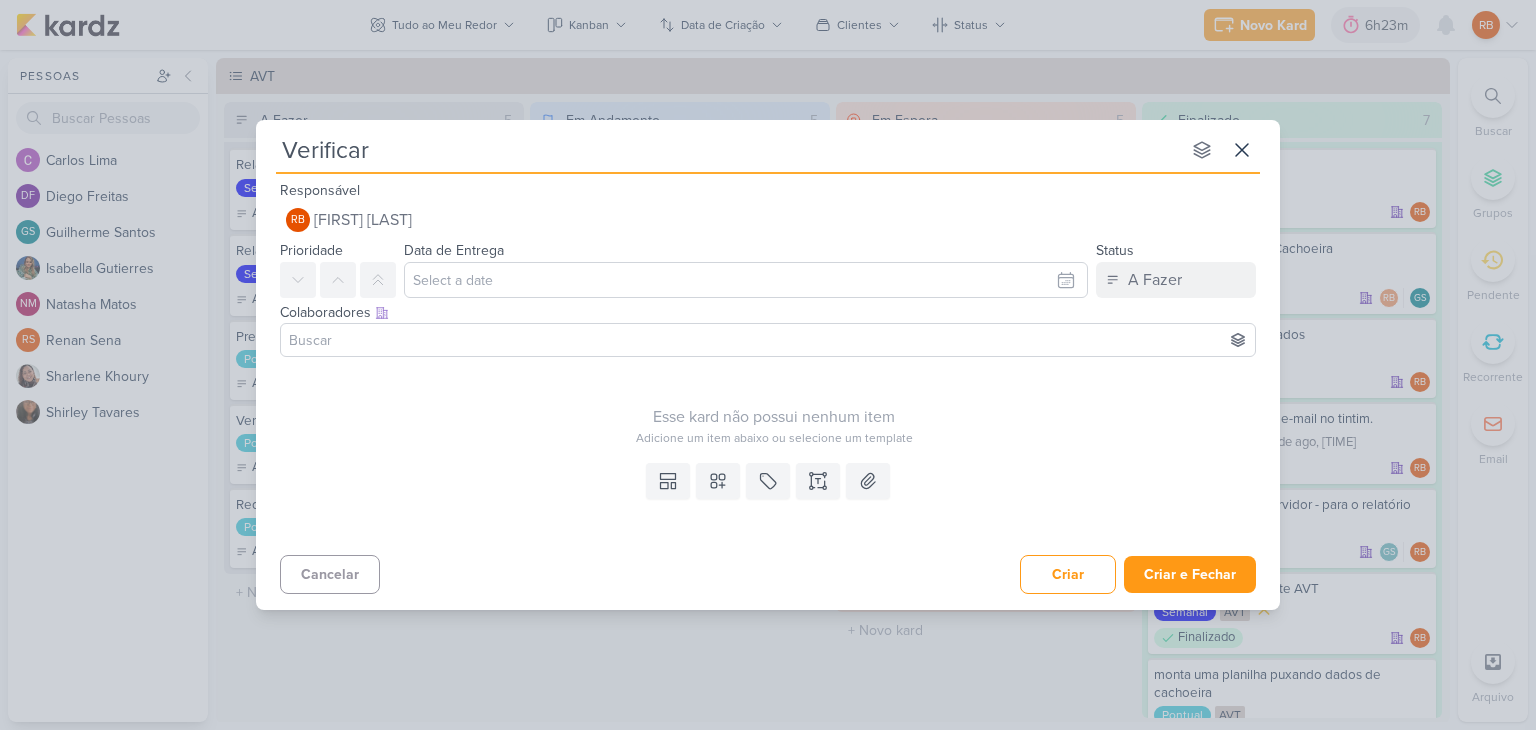 type 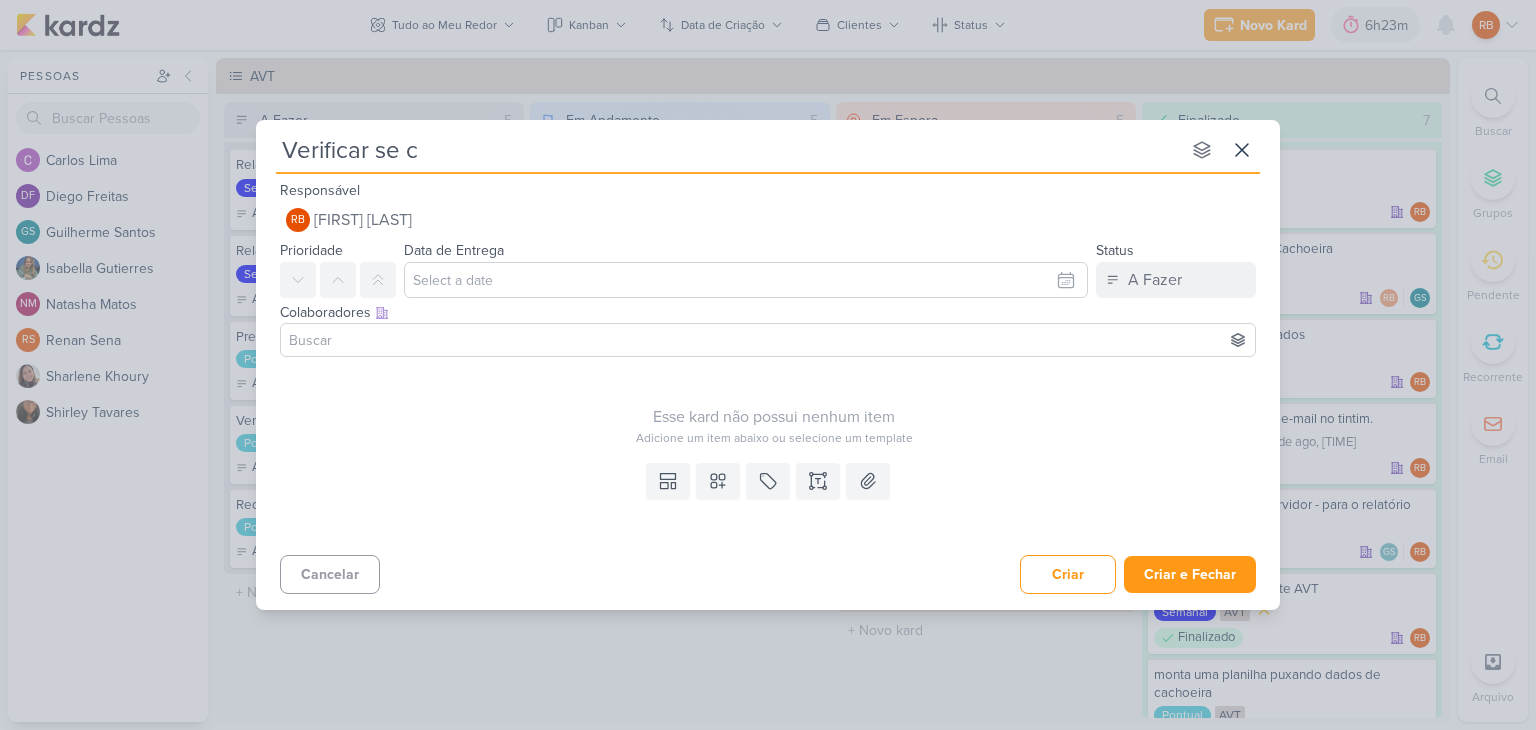 type on "Verificar se ca" 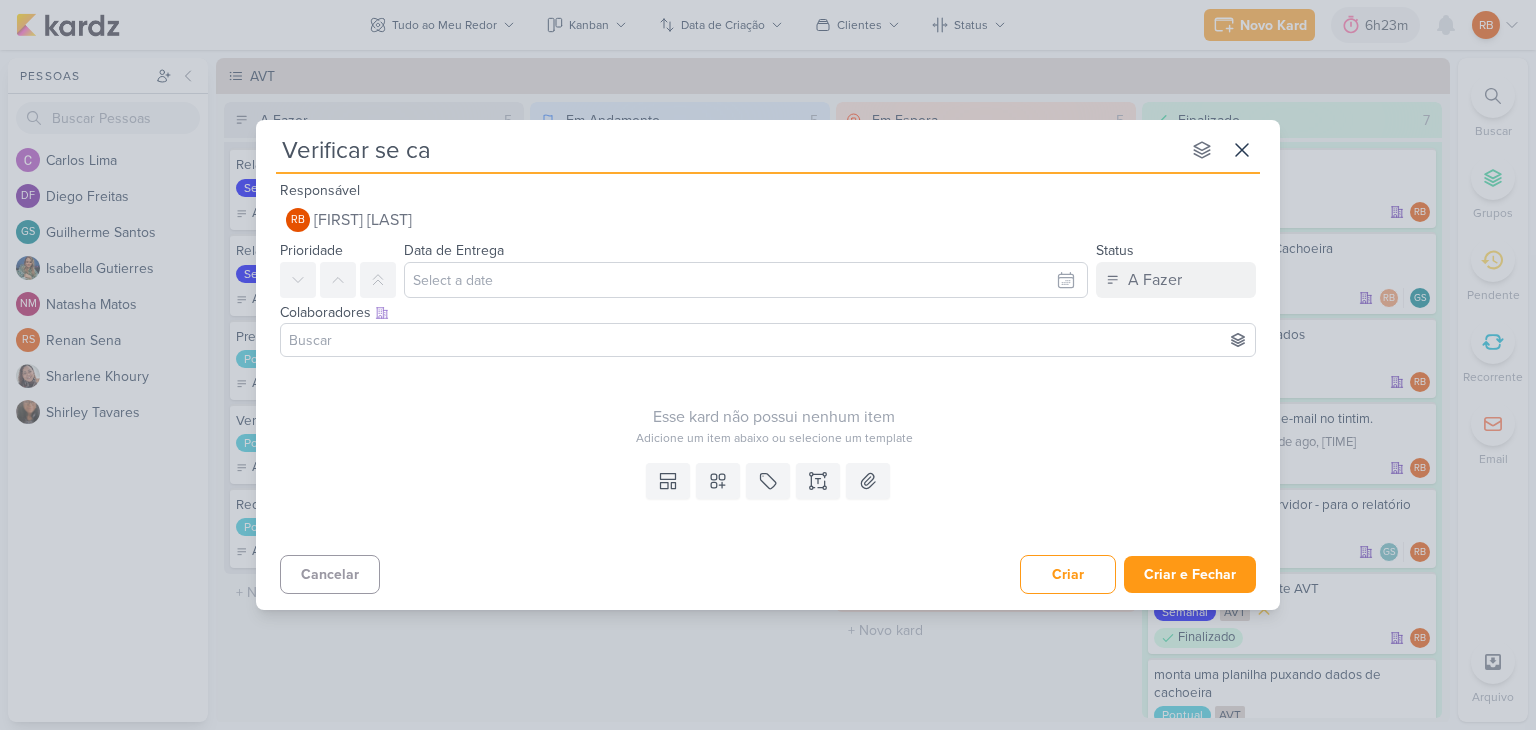 type 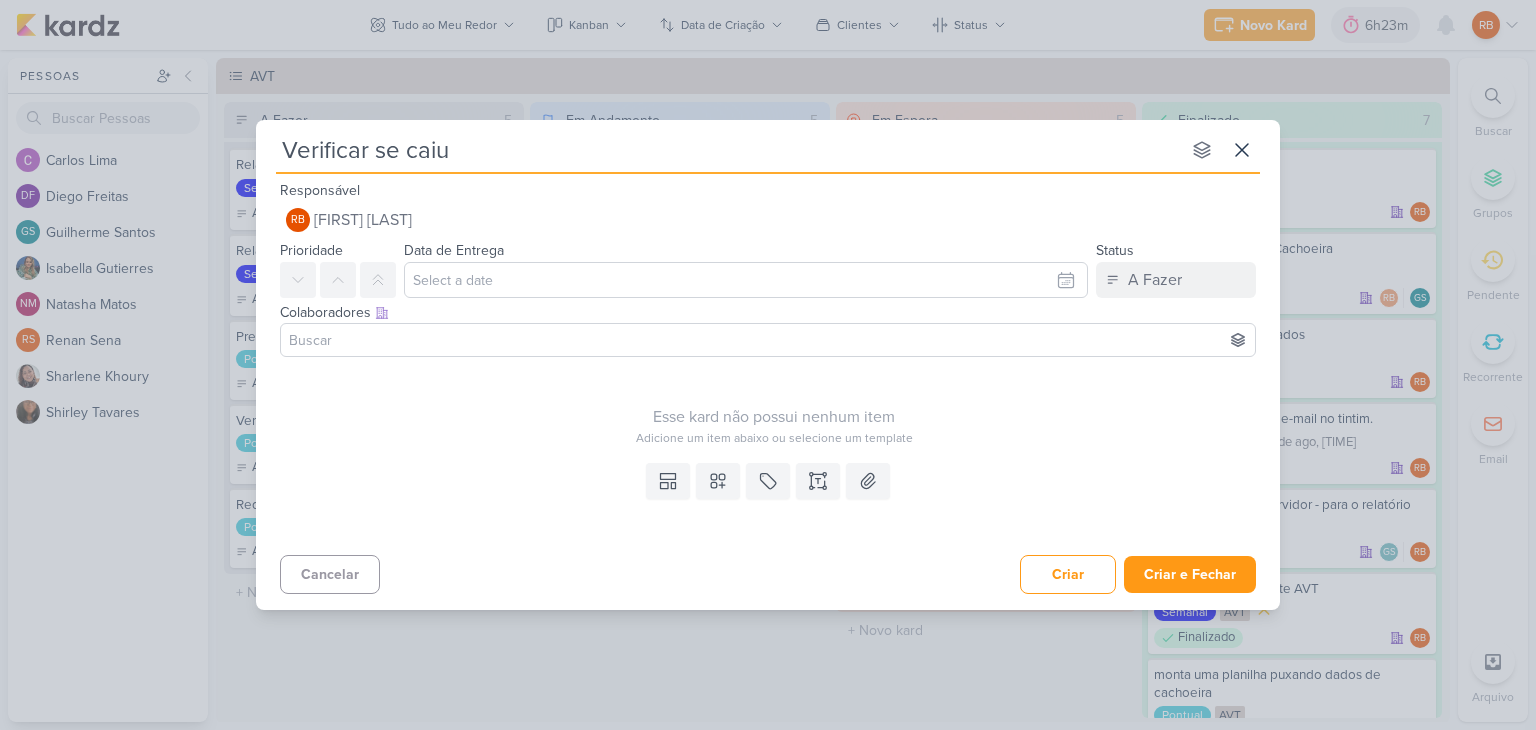 type on "Verificar se caiu" 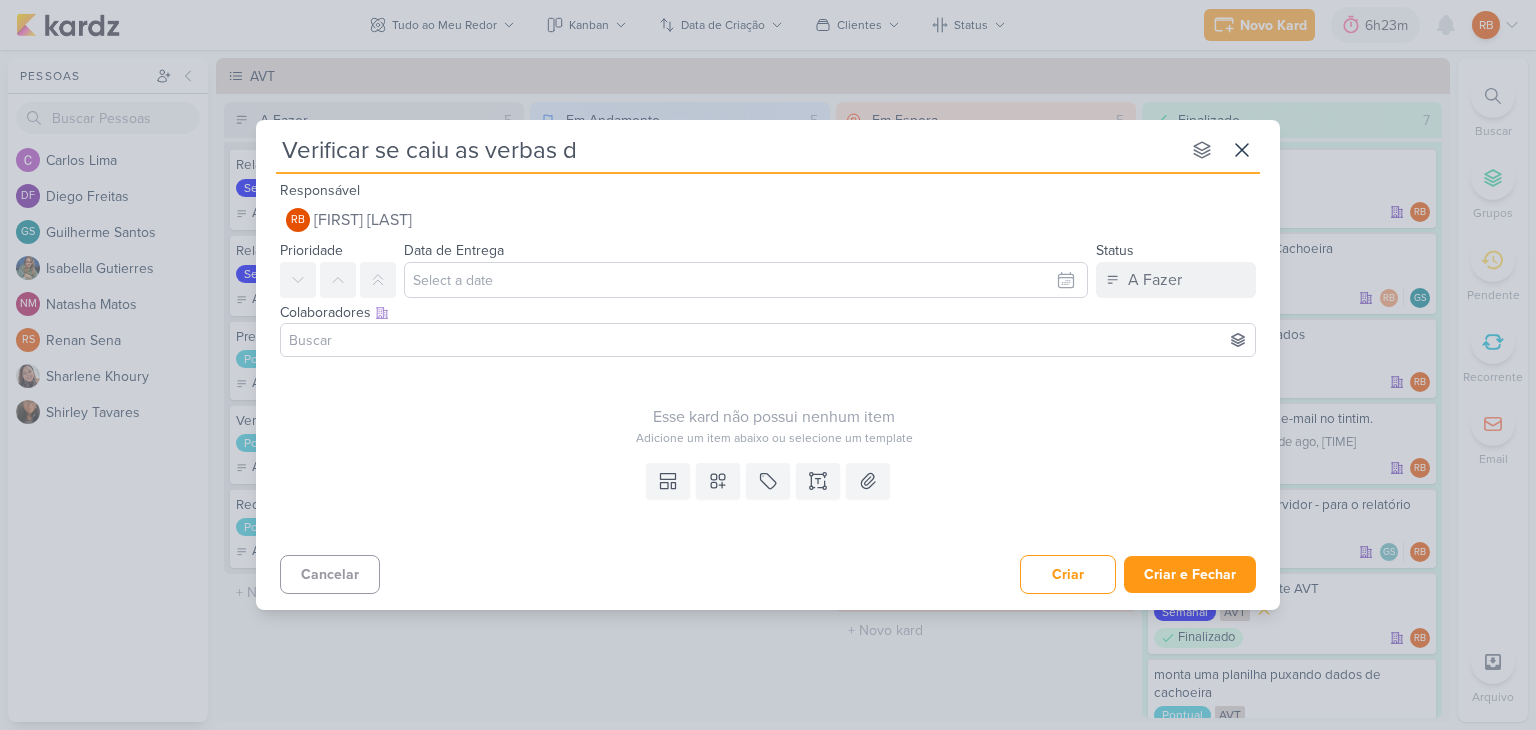 type on "Verificar se caiu as verbas de" 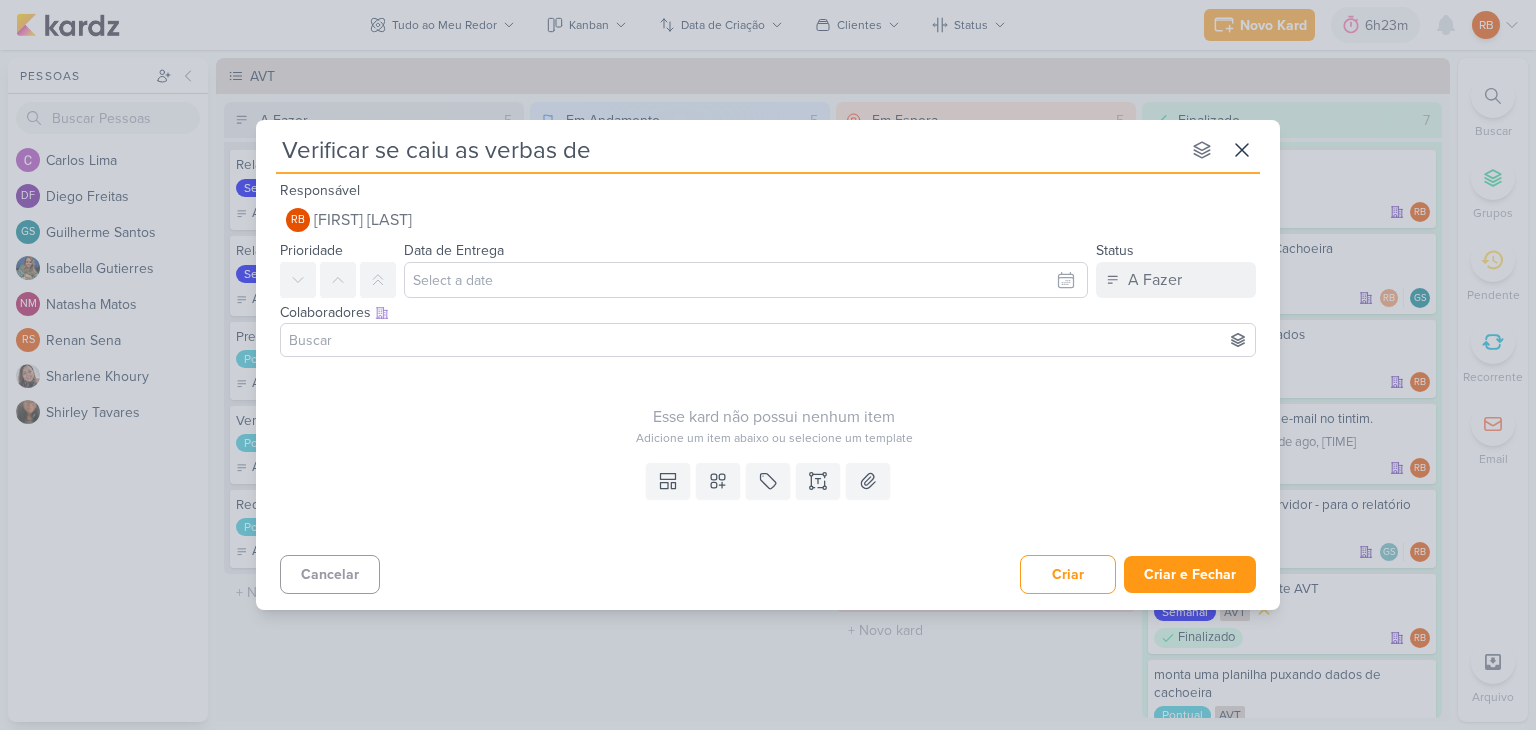 type 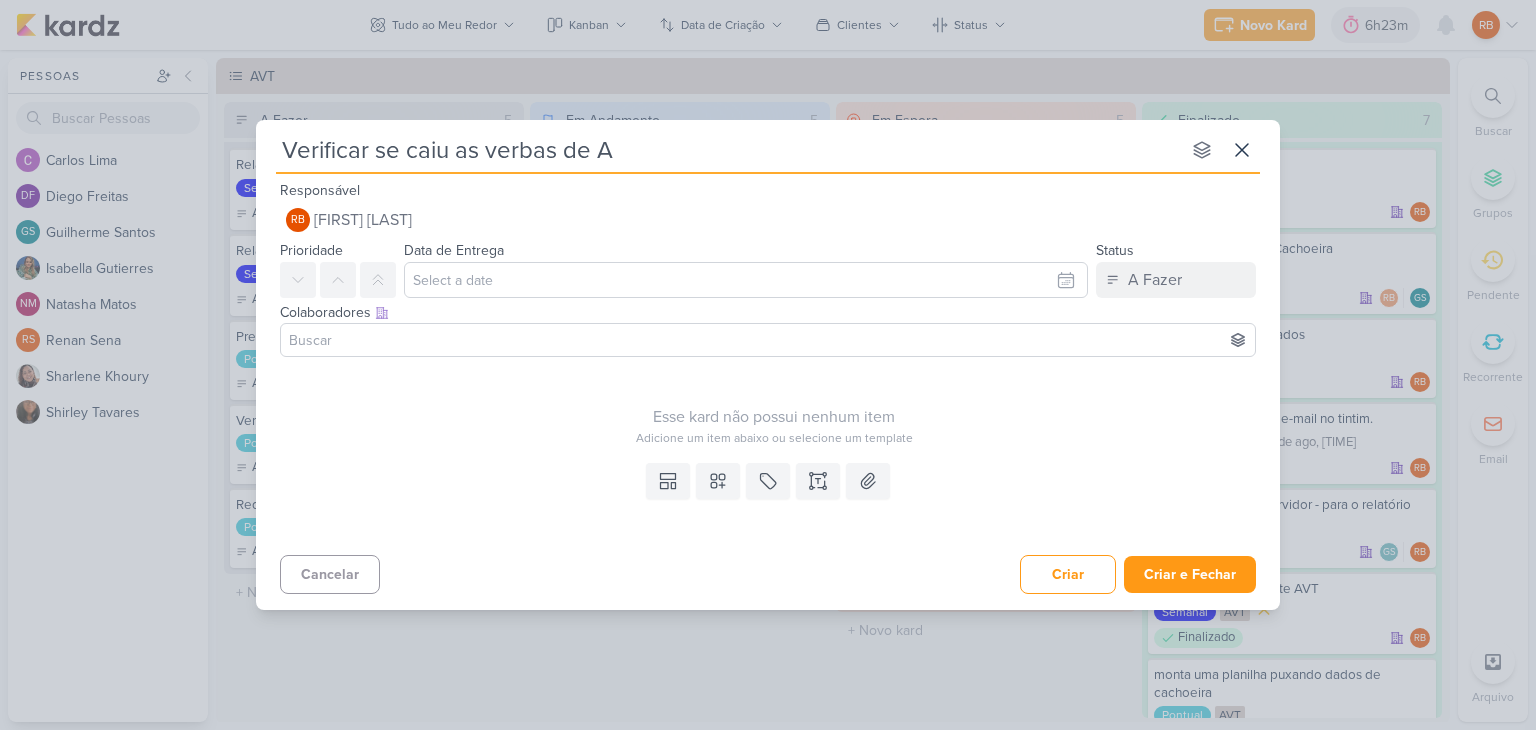 type on "Verificar se caiu as verbas de AV" 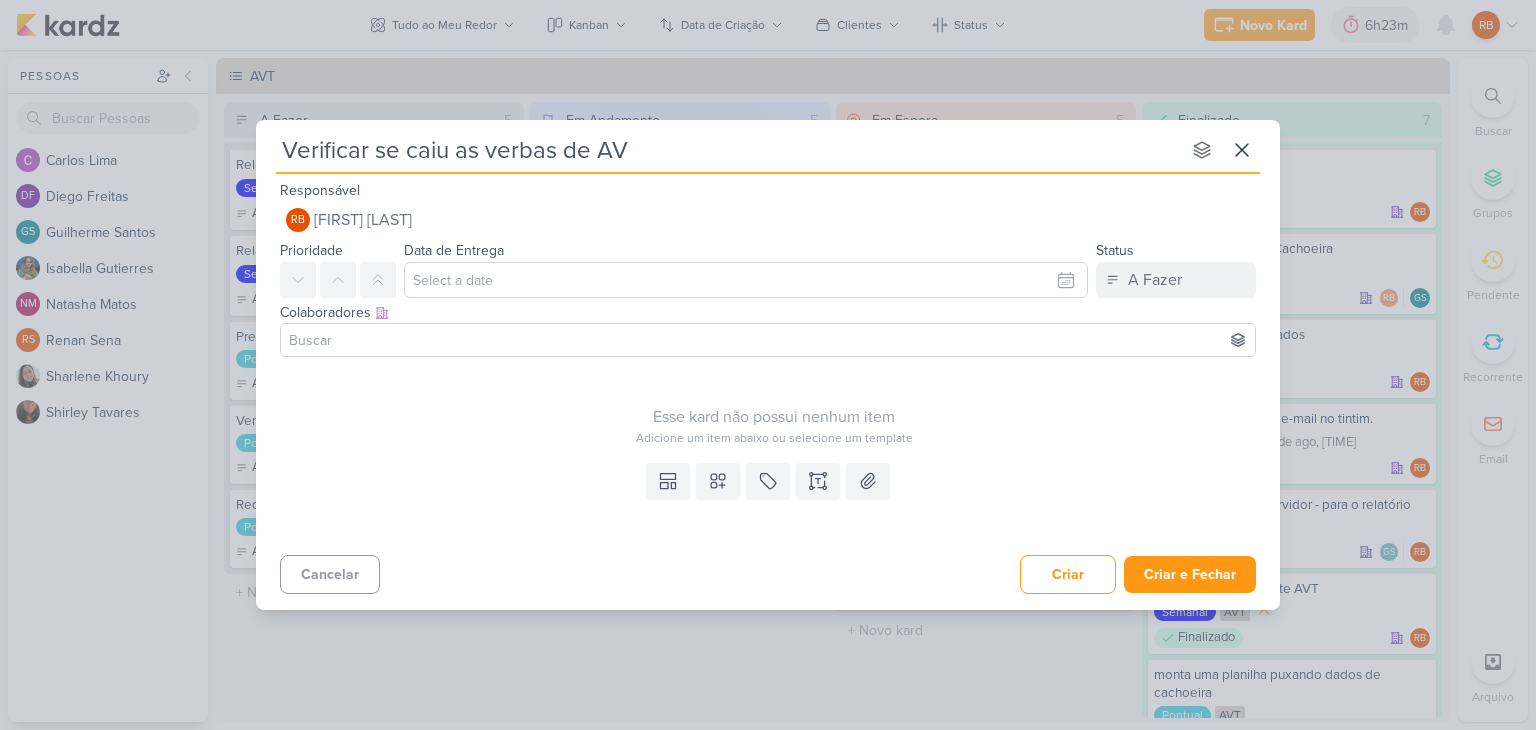 type 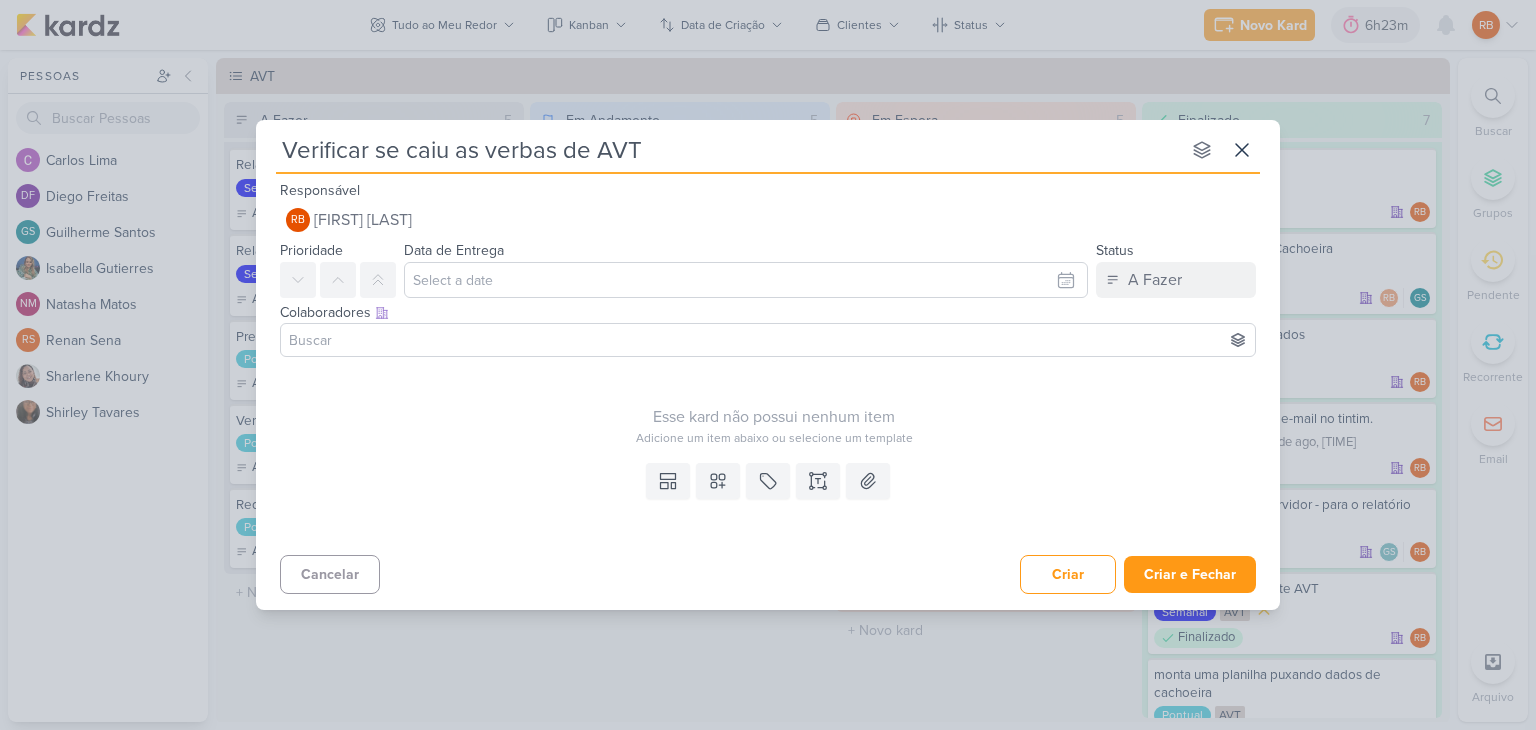 type 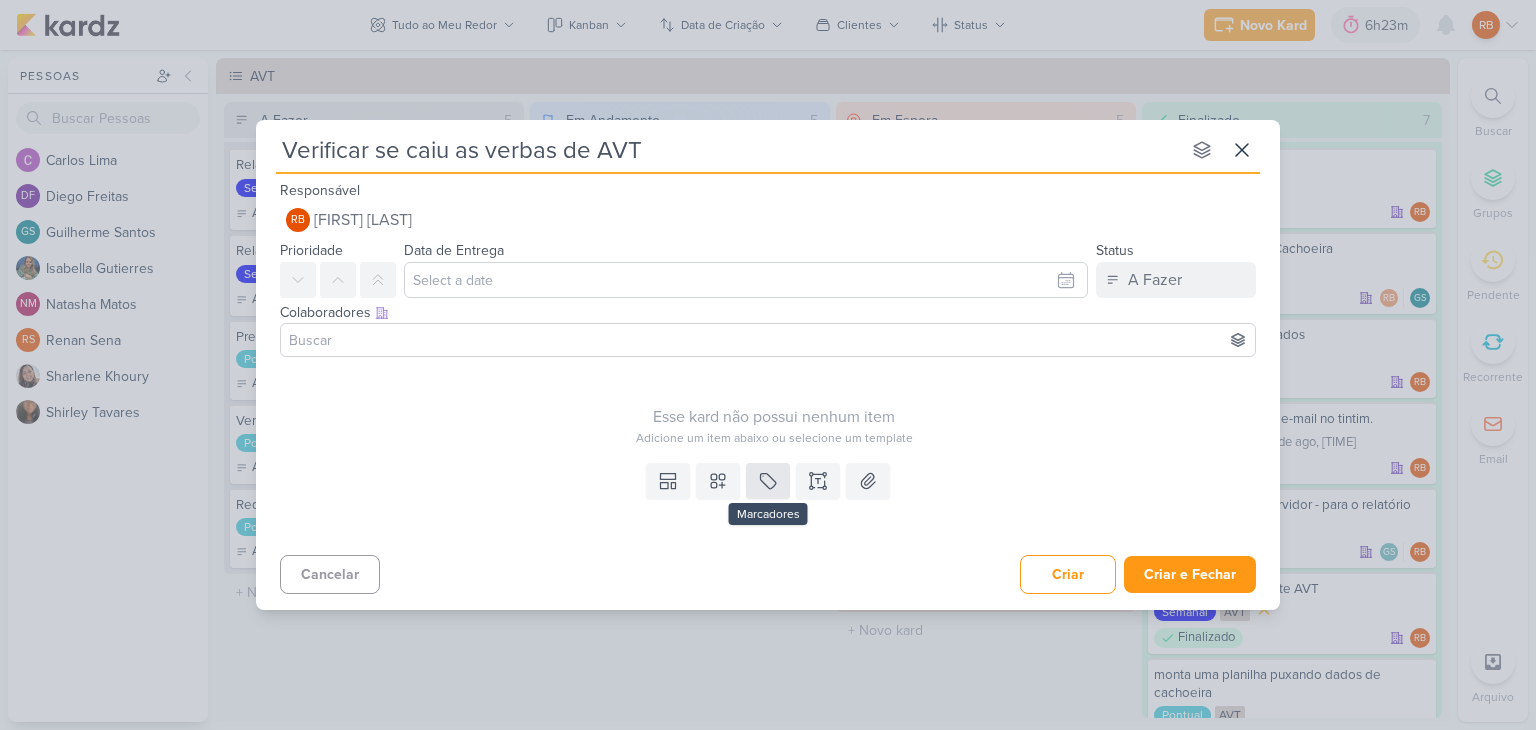 type on "Verificar se caiu as verbas de AVT" 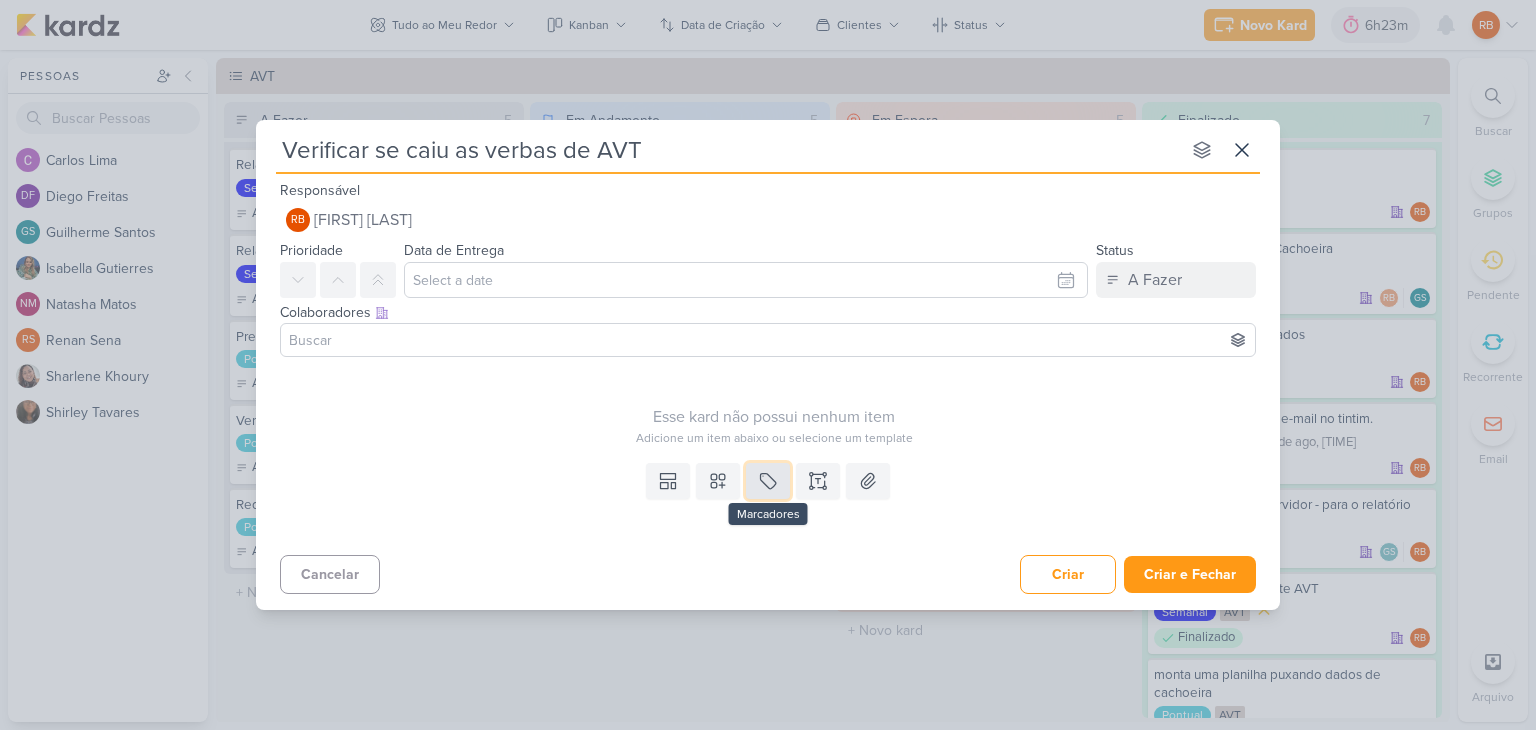 click at bounding box center [768, 481] 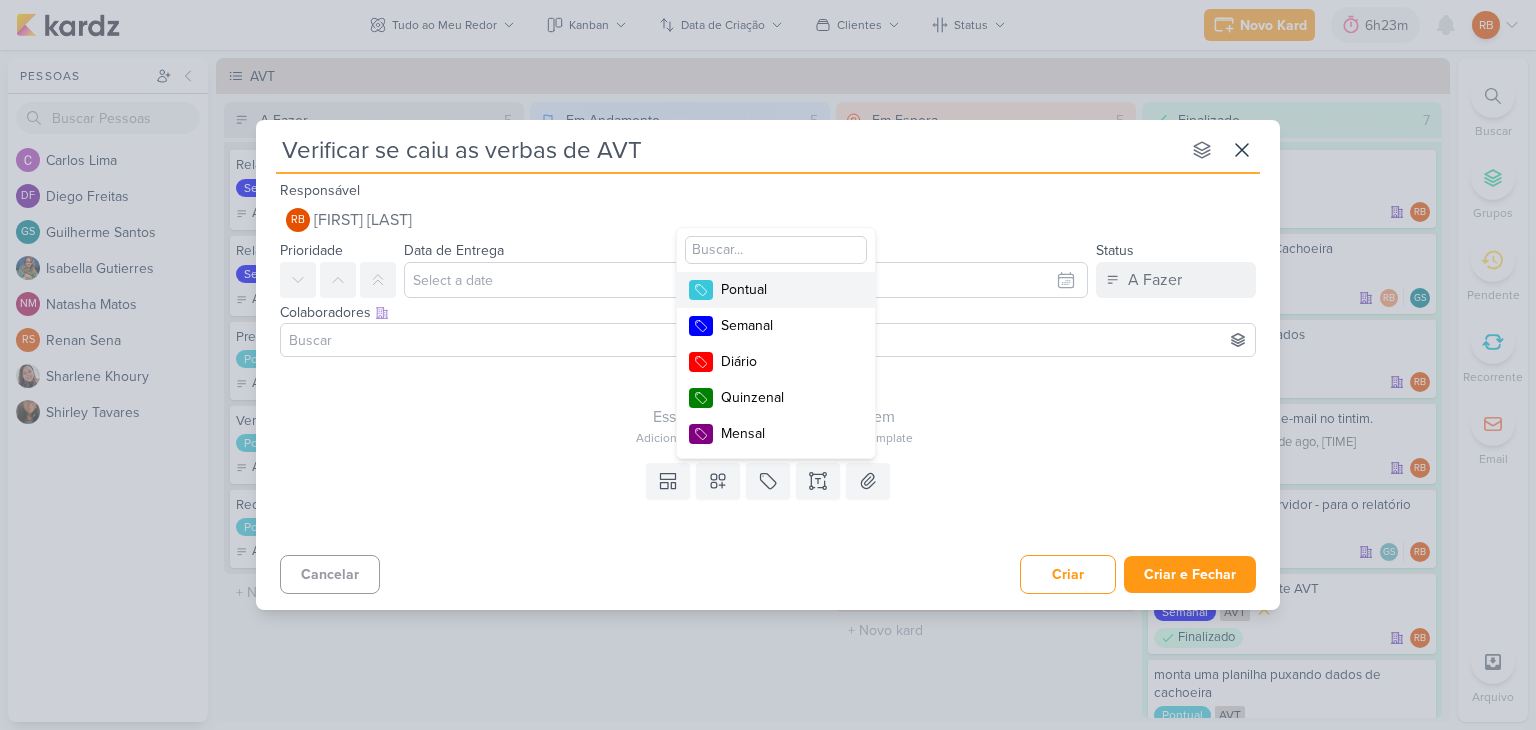 click on "Pontual" at bounding box center (786, 289) 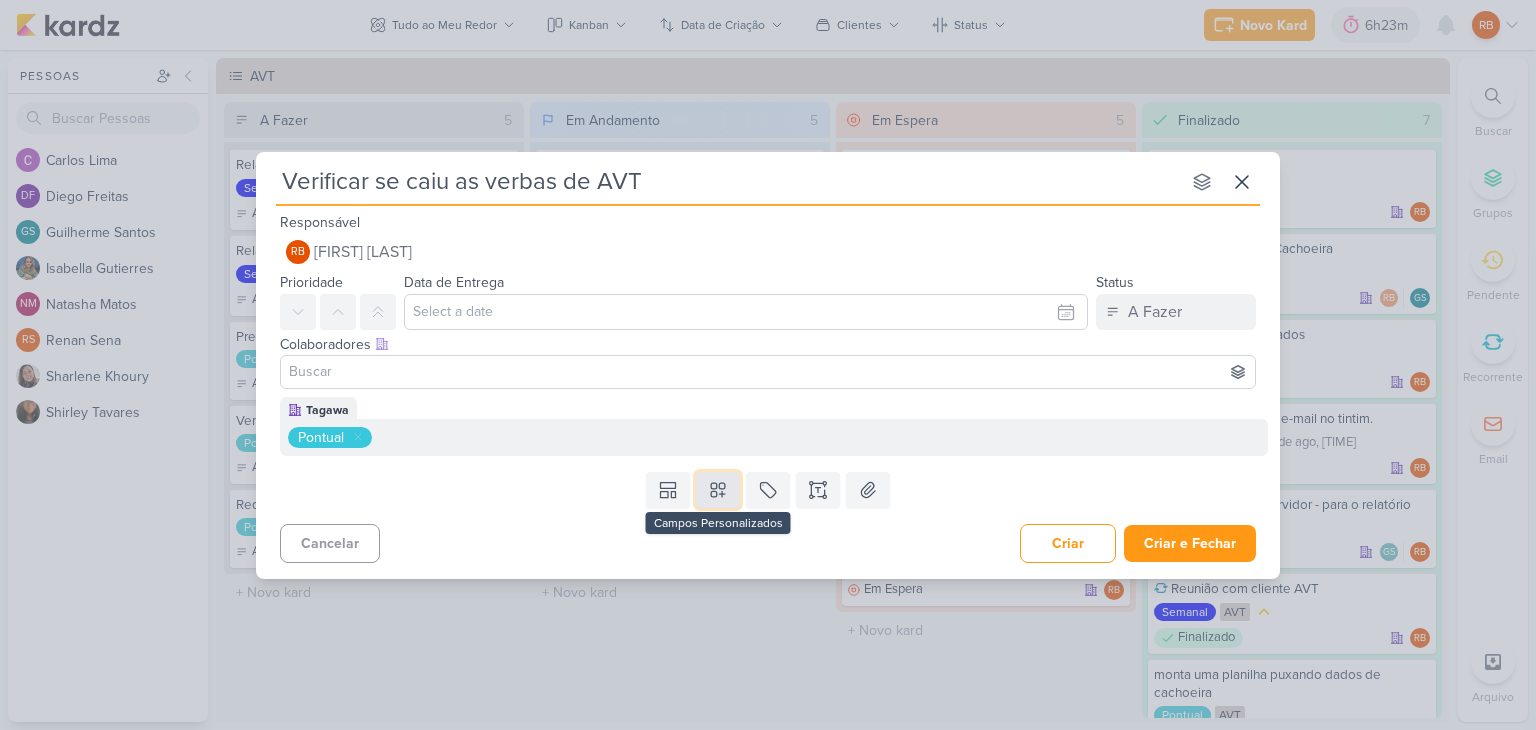 click 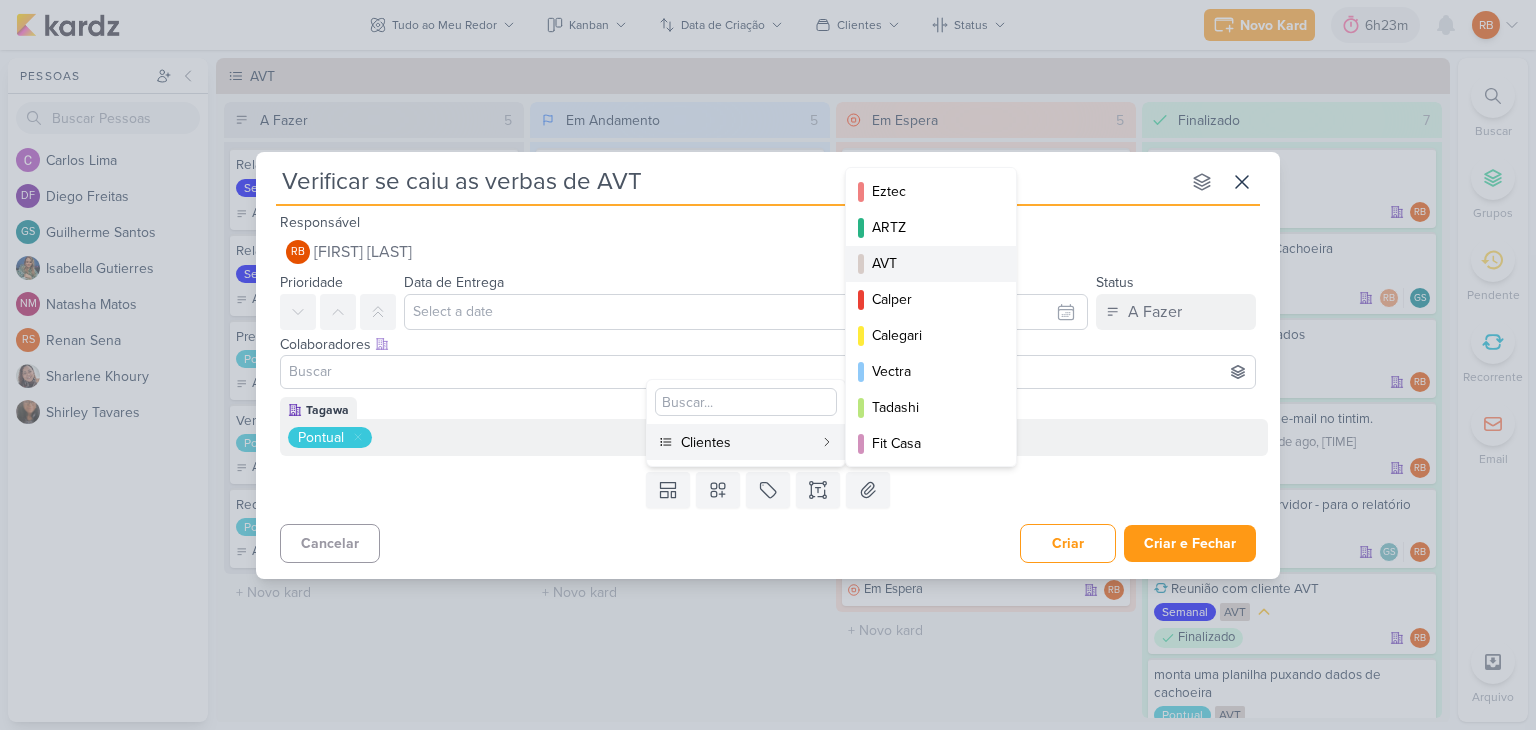 click on "AVT" at bounding box center (932, 263) 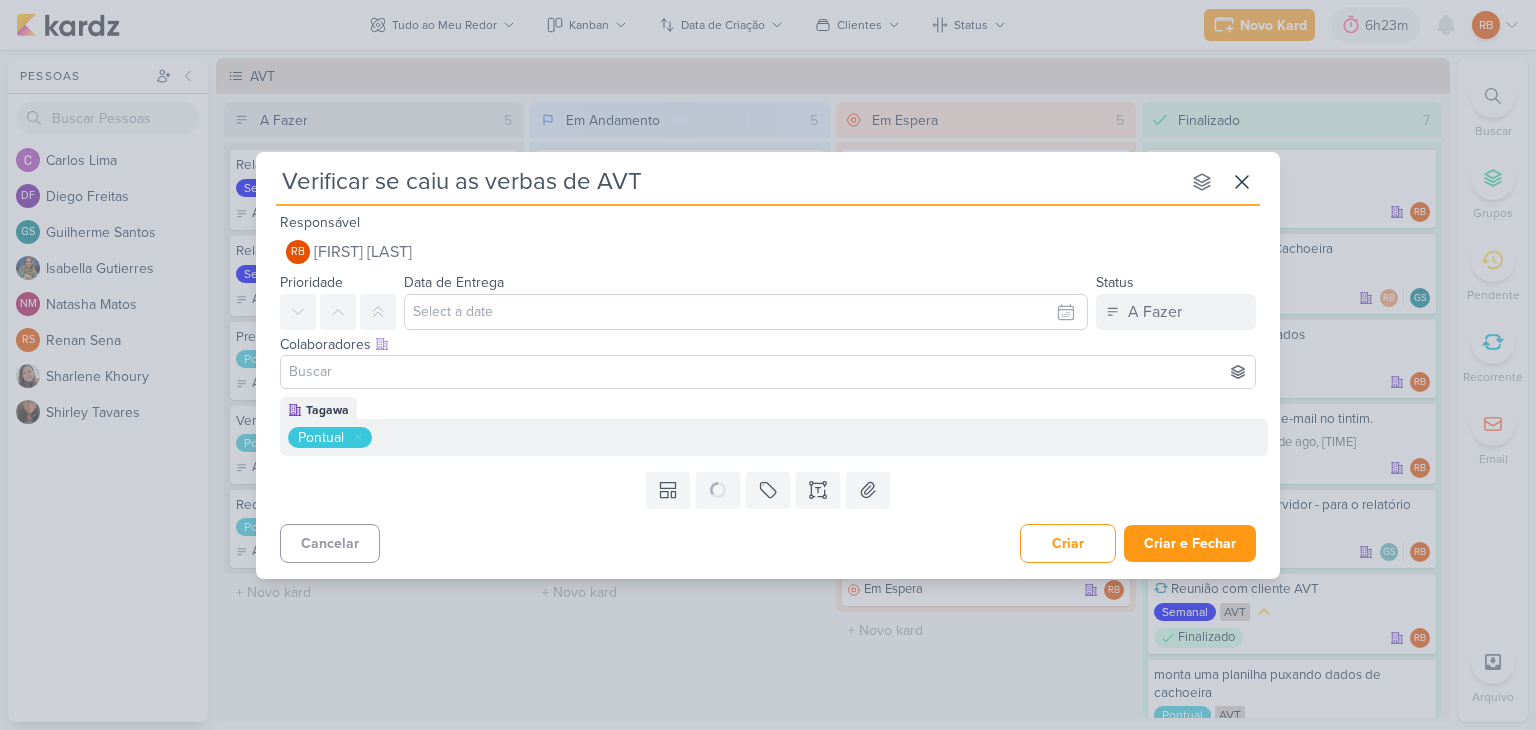 type 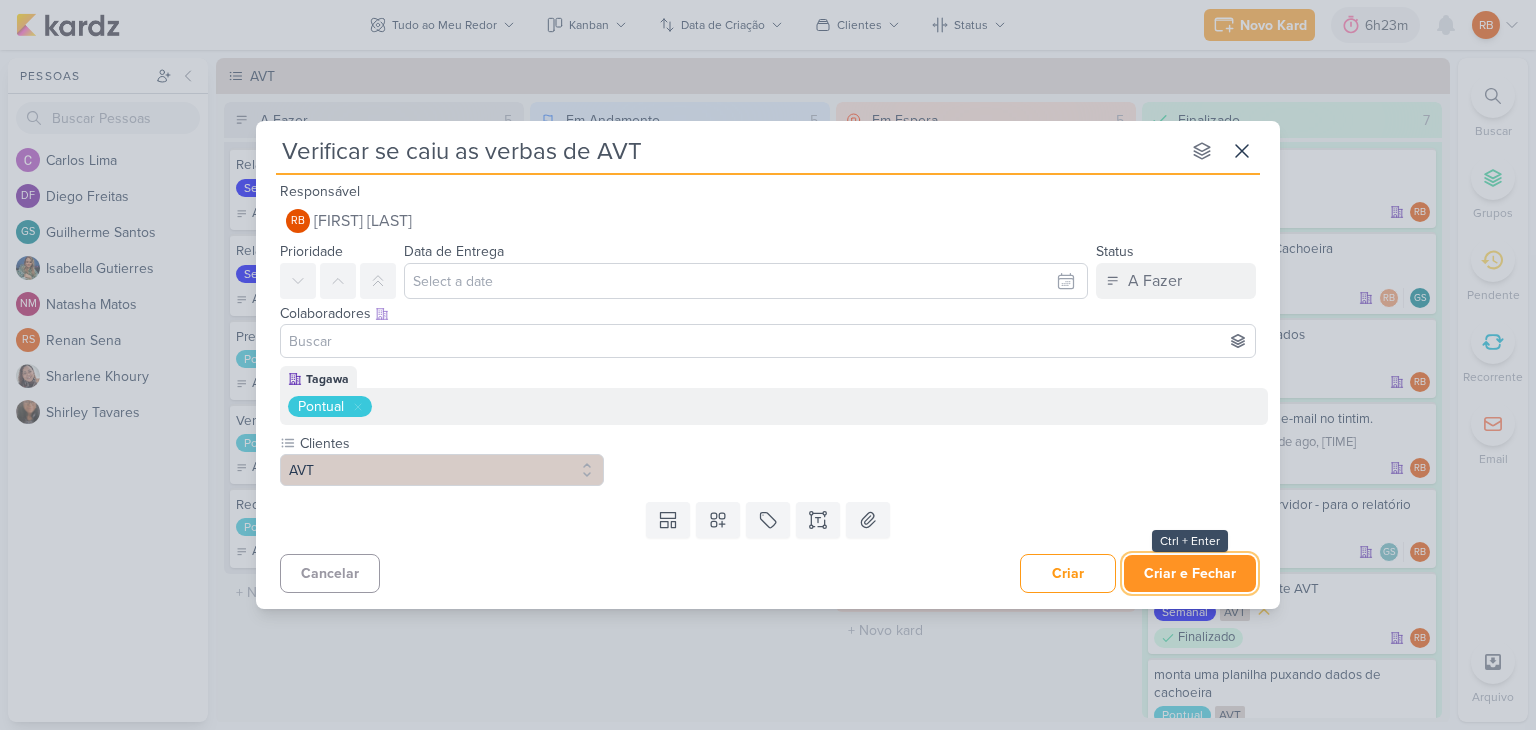 click on "Criar e Fechar" at bounding box center [1190, 573] 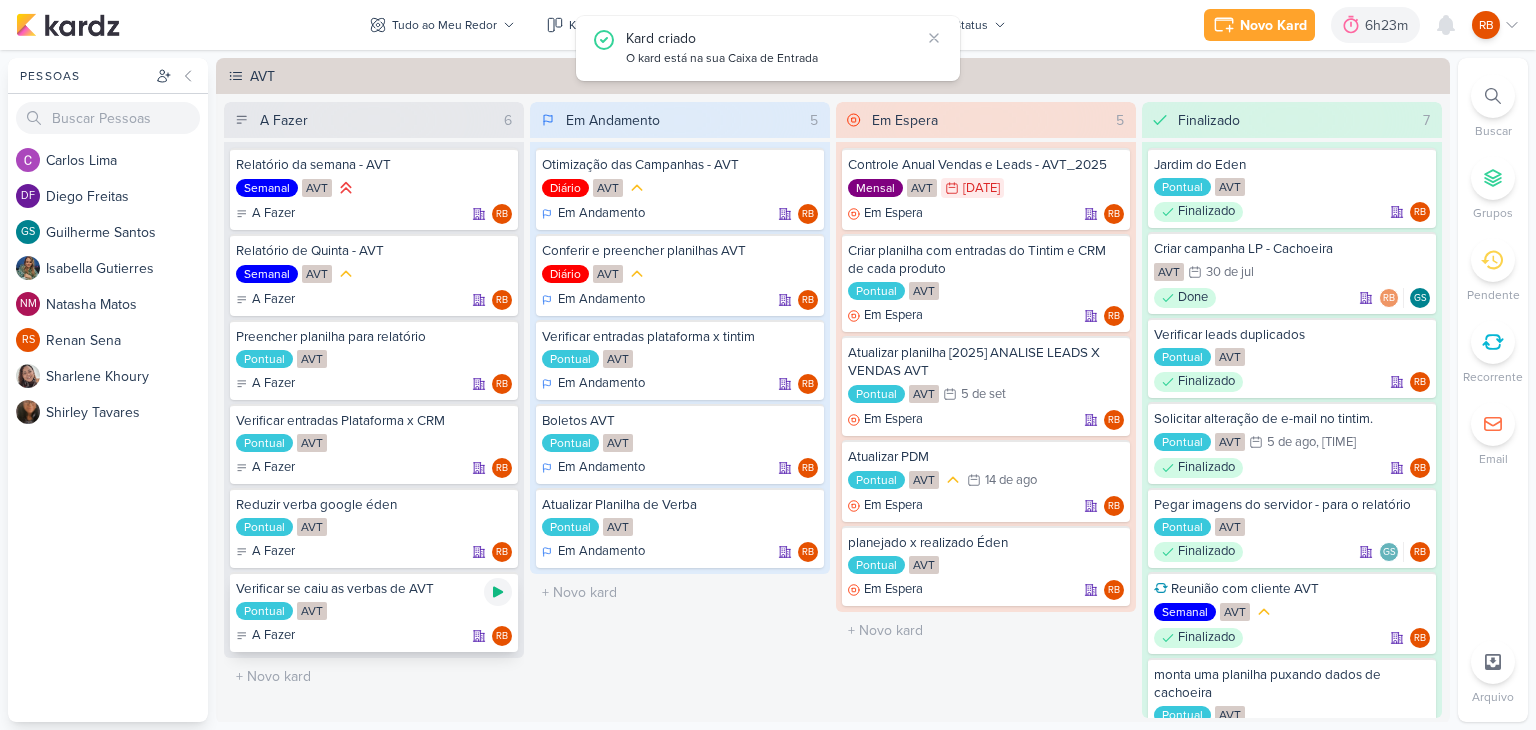 click 